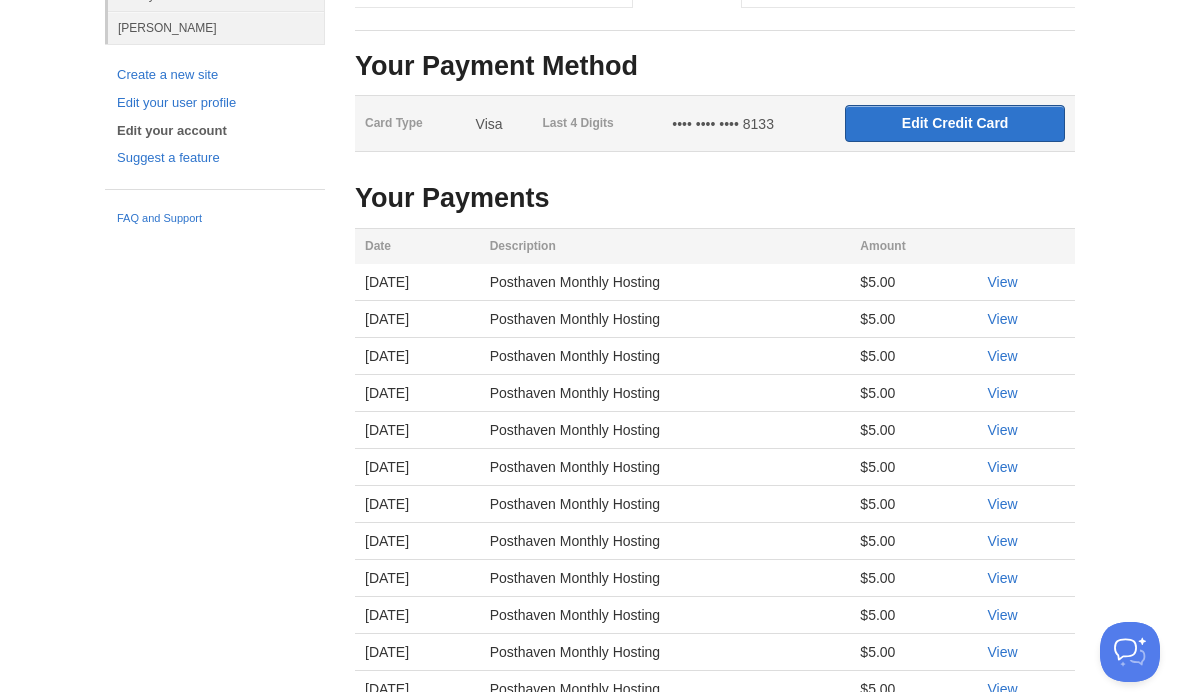 scroll, scrollTop: 0, scrollLeft: 0, axis: both 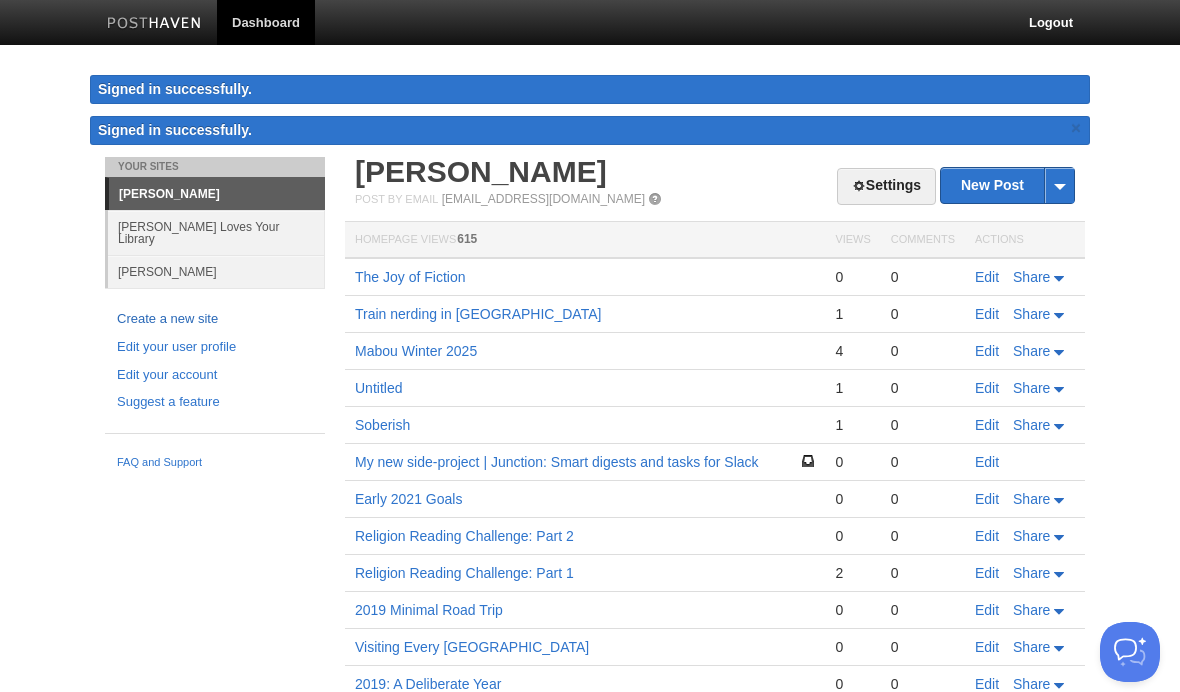 click on "Create a new site" at bounding box center (215, 319) 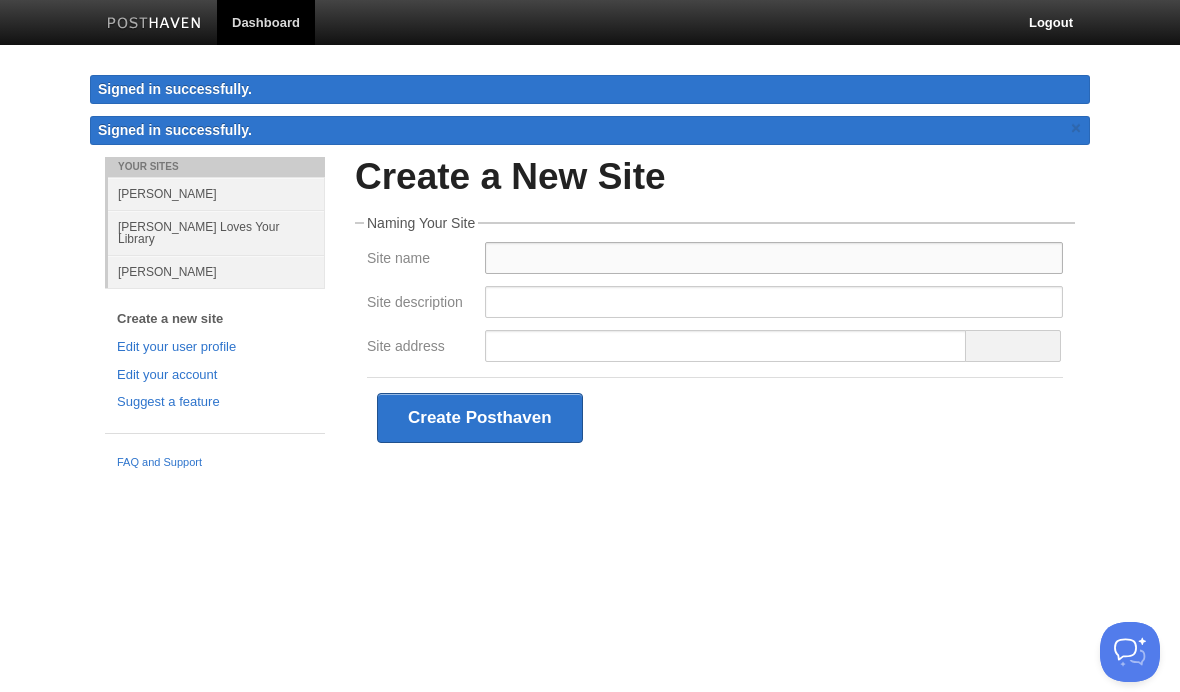 click on "Site name" at bounding box center [774, 258] 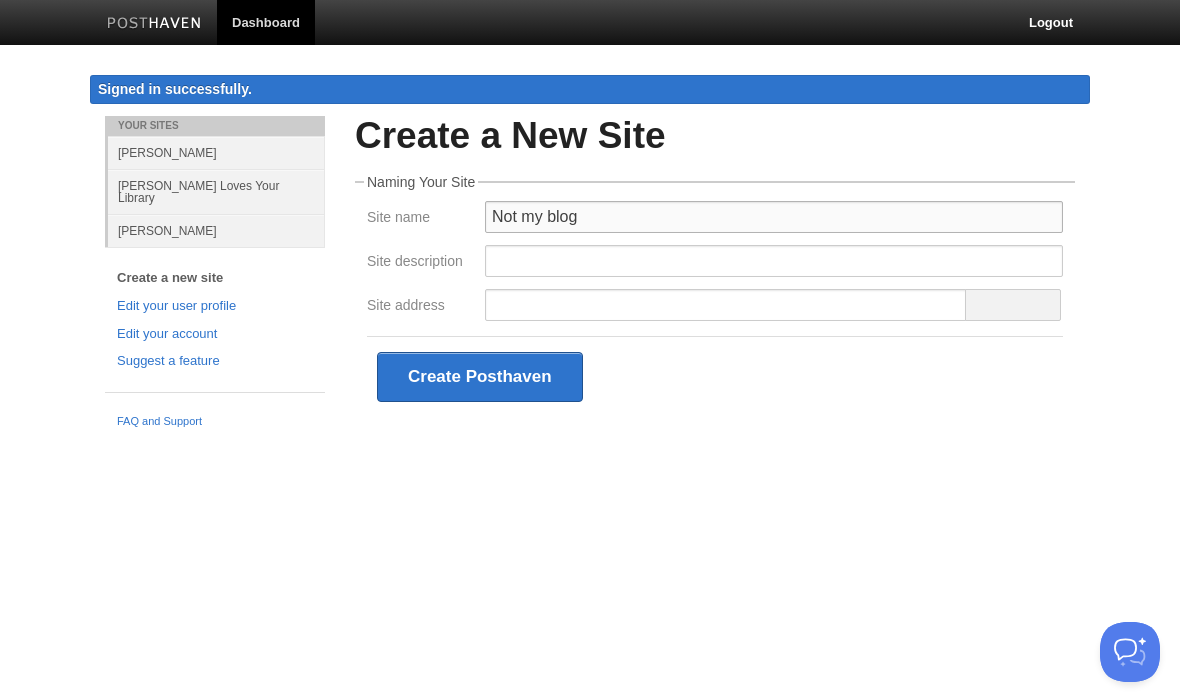 type on "Not my blog" 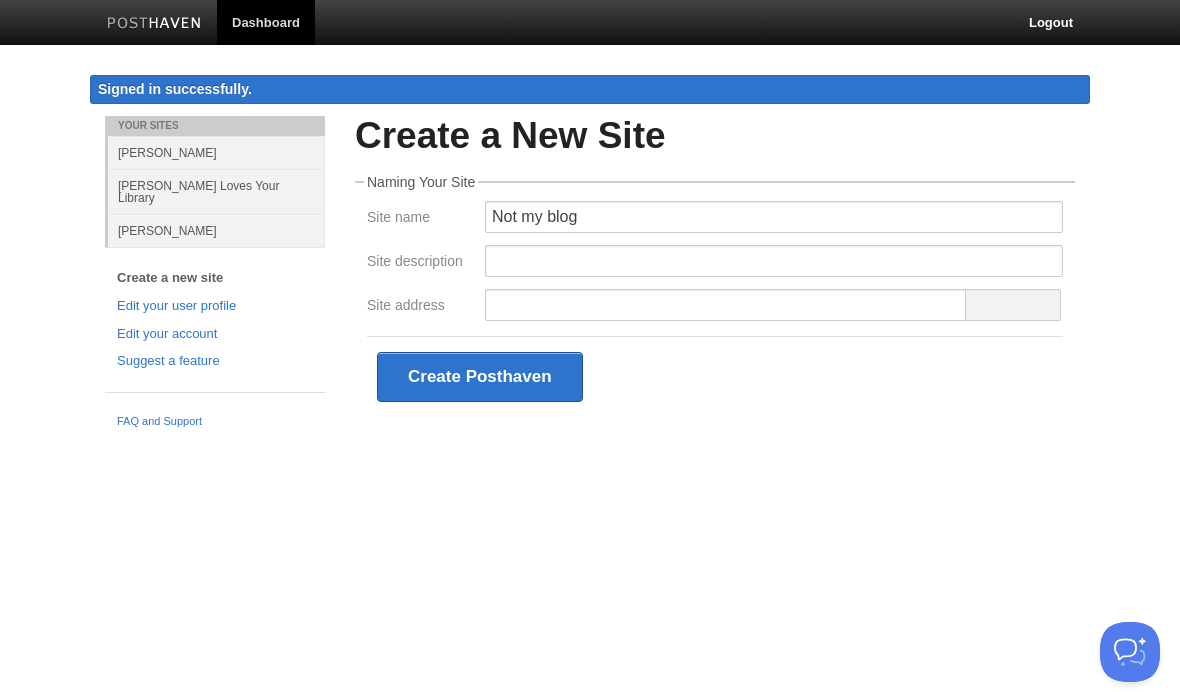 click on "Dashboard
Logout
Signed in successfully.
Signed in successfully.
×
Your Sites [PERSON_NAME] [PERSON_NAME] Loves Your Library [PERSON_NAME]
Create a new site
Edit your user profile
Edit your account
Suggest a feature
FAQ and Support
Create a New Site
Naming Your Site
Site name
Not my blog
Site description
Site address
Create Posthaven" at bounding box center [590, 238] 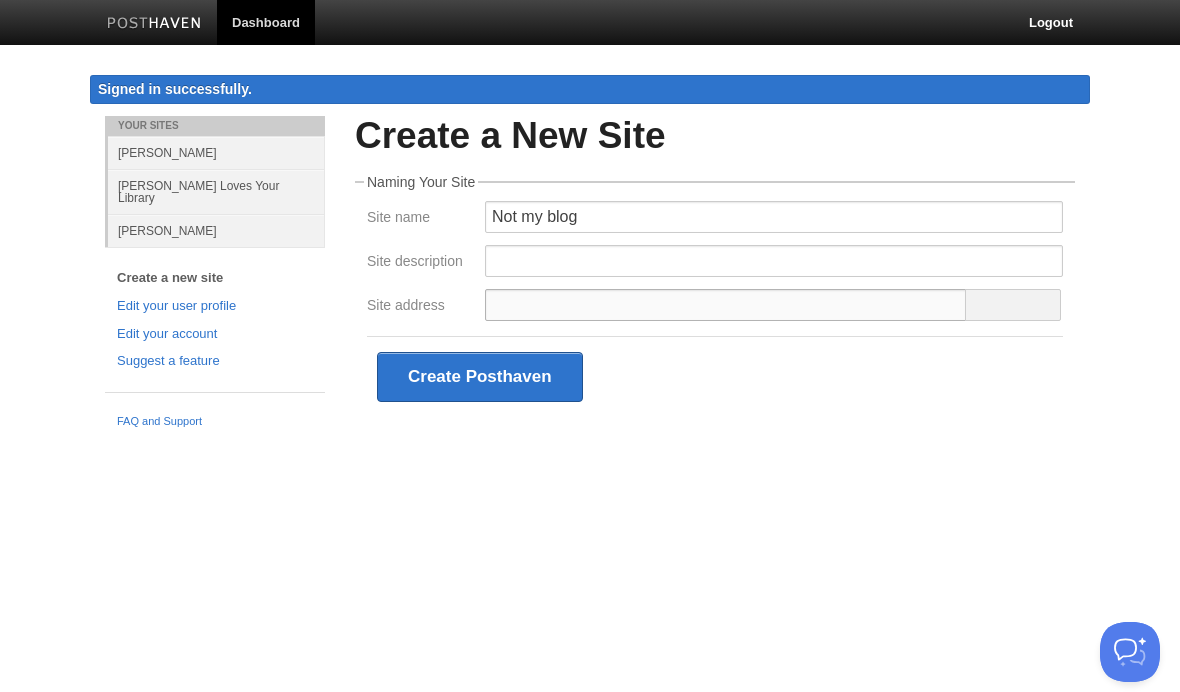 click on "Site address" at bounding box center (726, 305) 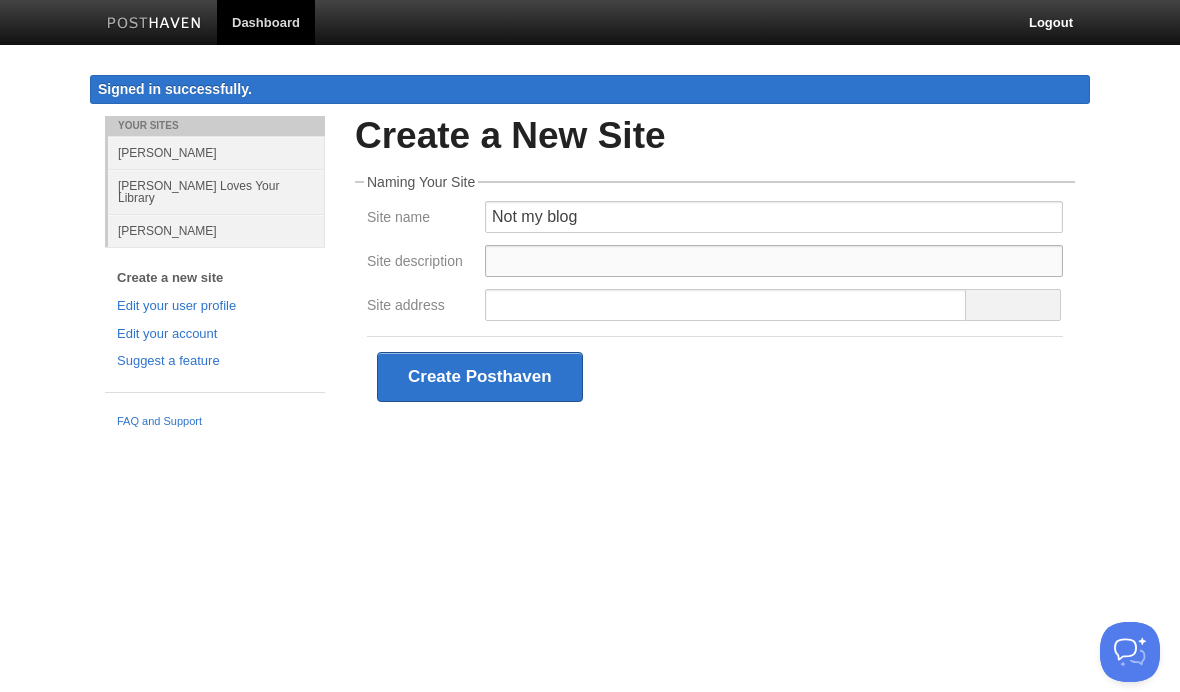 click on "Site description" at bounding box center [774, 261] 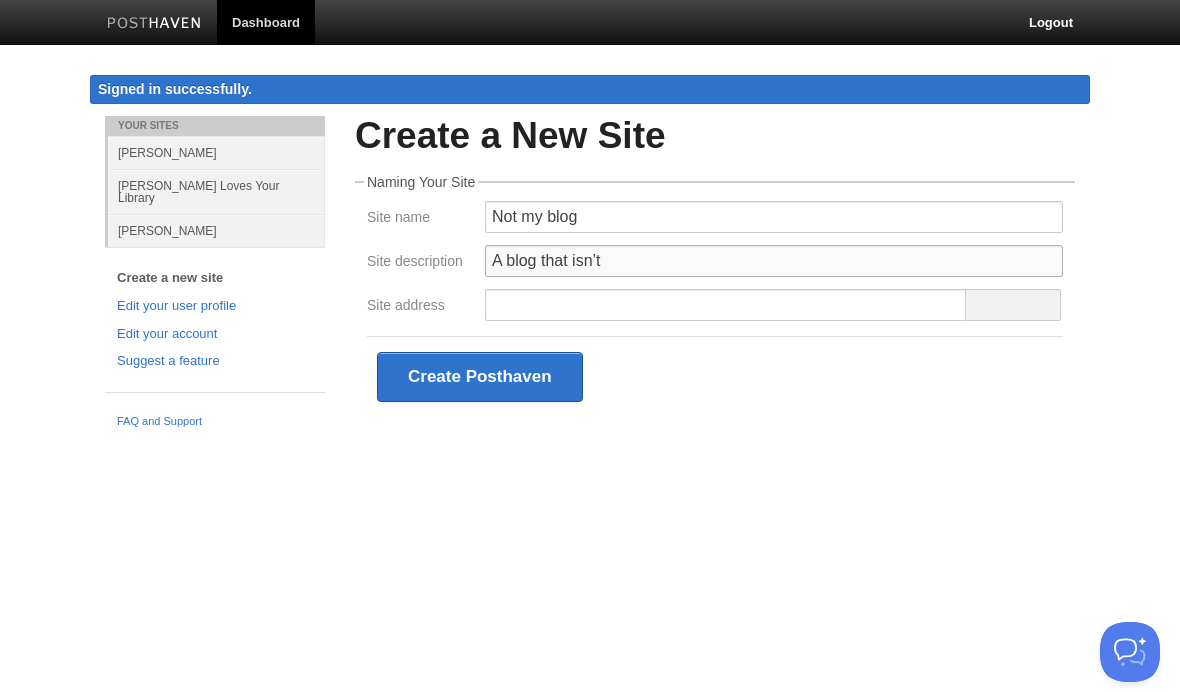 type on "A blog that isn’t" 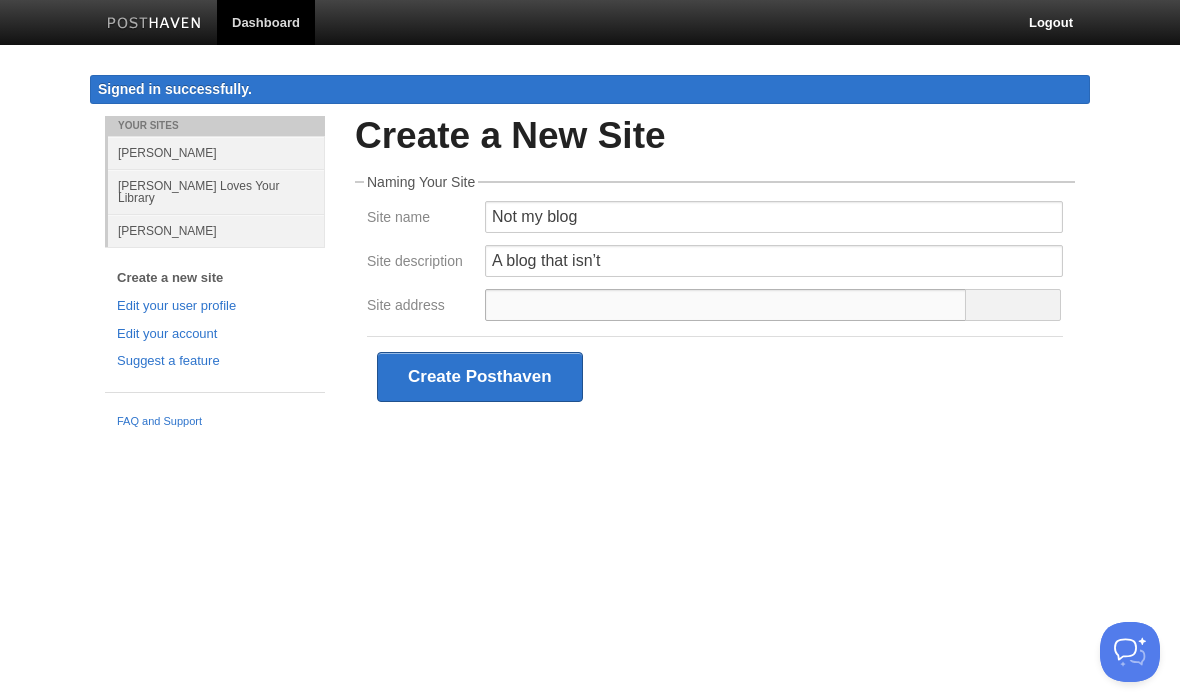 click on "Site address" at bounding box center (726, 305) 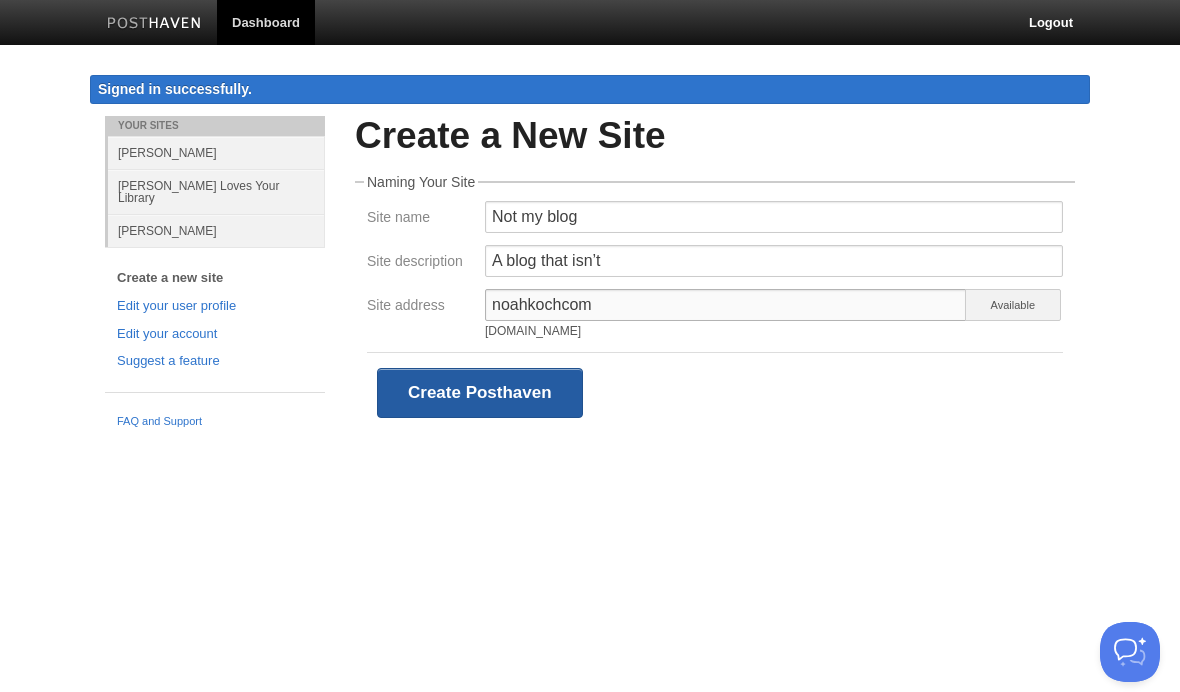 type on "noahkochcom" 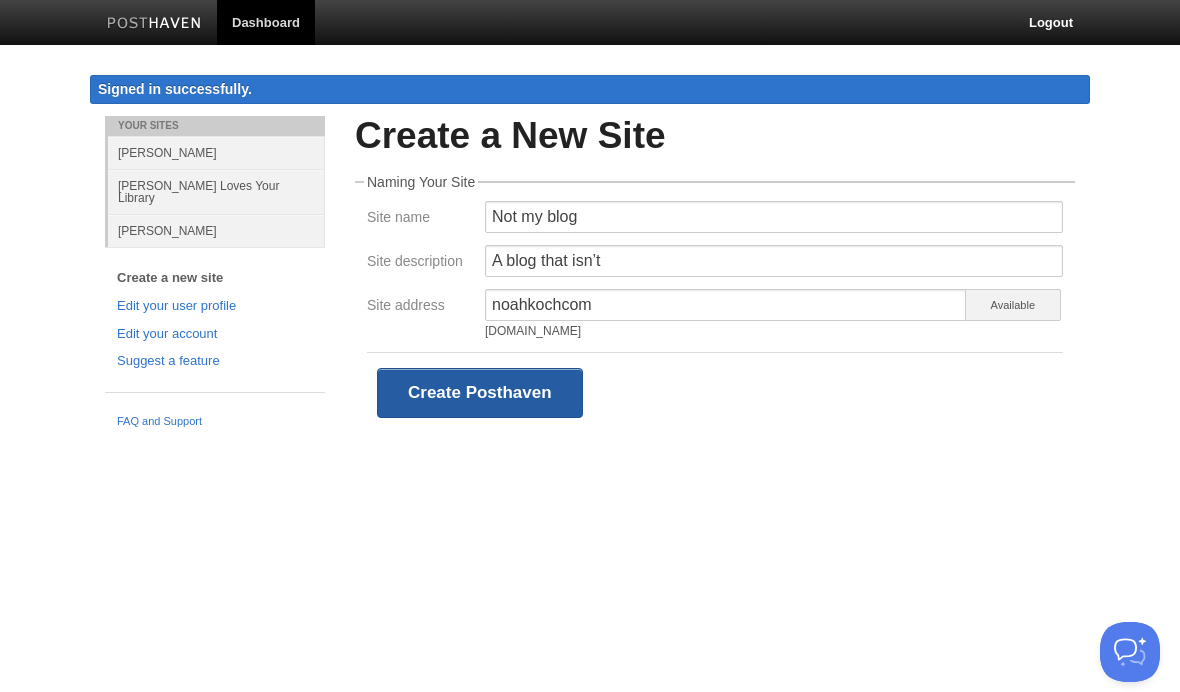 click on "Create Posthaven" at bounding box center [480, 393] 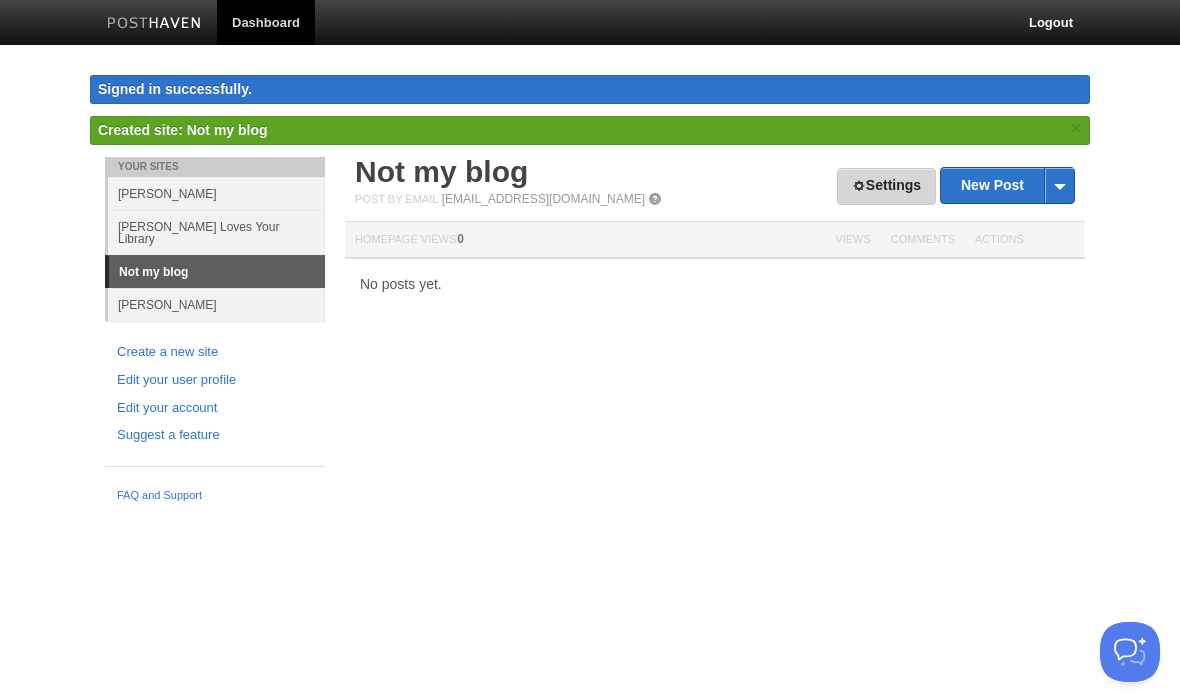 click on "Settings" at bounding box center [886, 186] 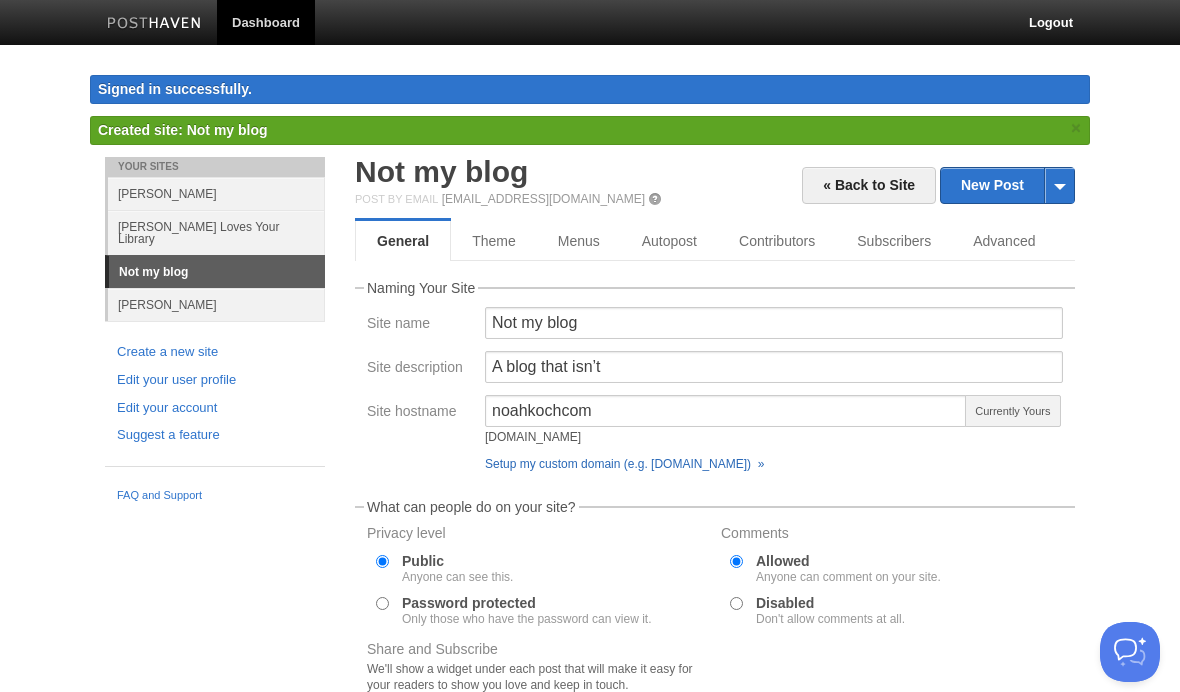 click on "Setup my custom domain (e.g. blog.yourdomain.com)  »" at bounding box center (624, 464) 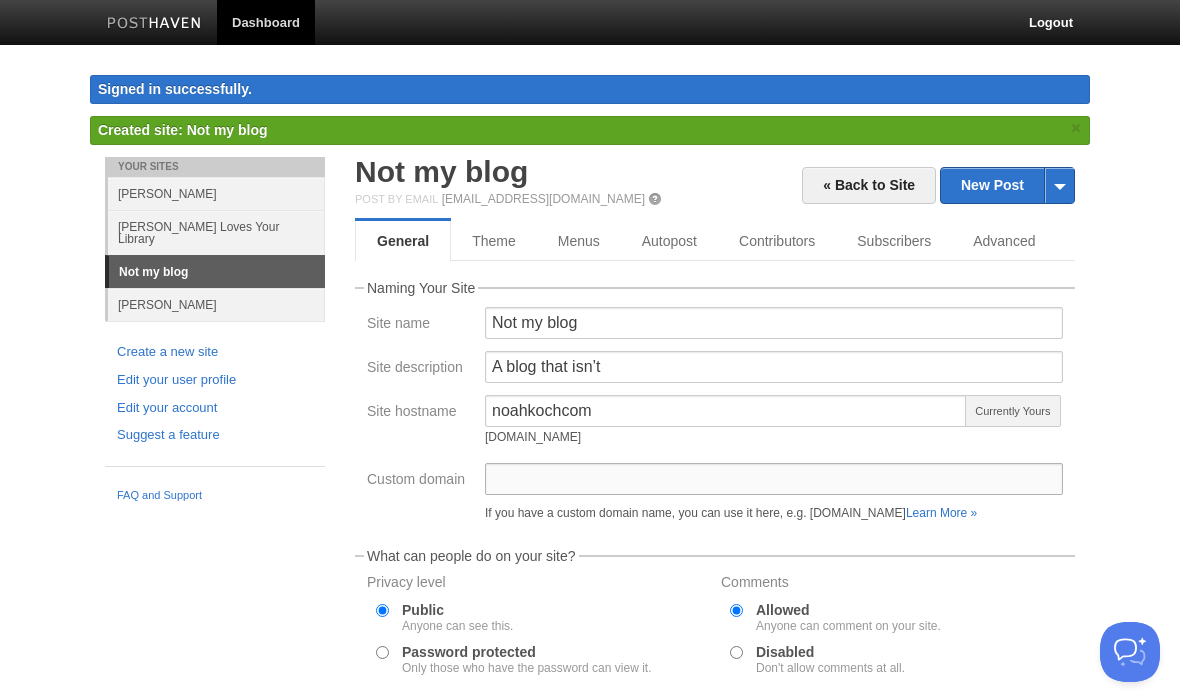 click on "Custom domain" at bounding box center (774, 479) 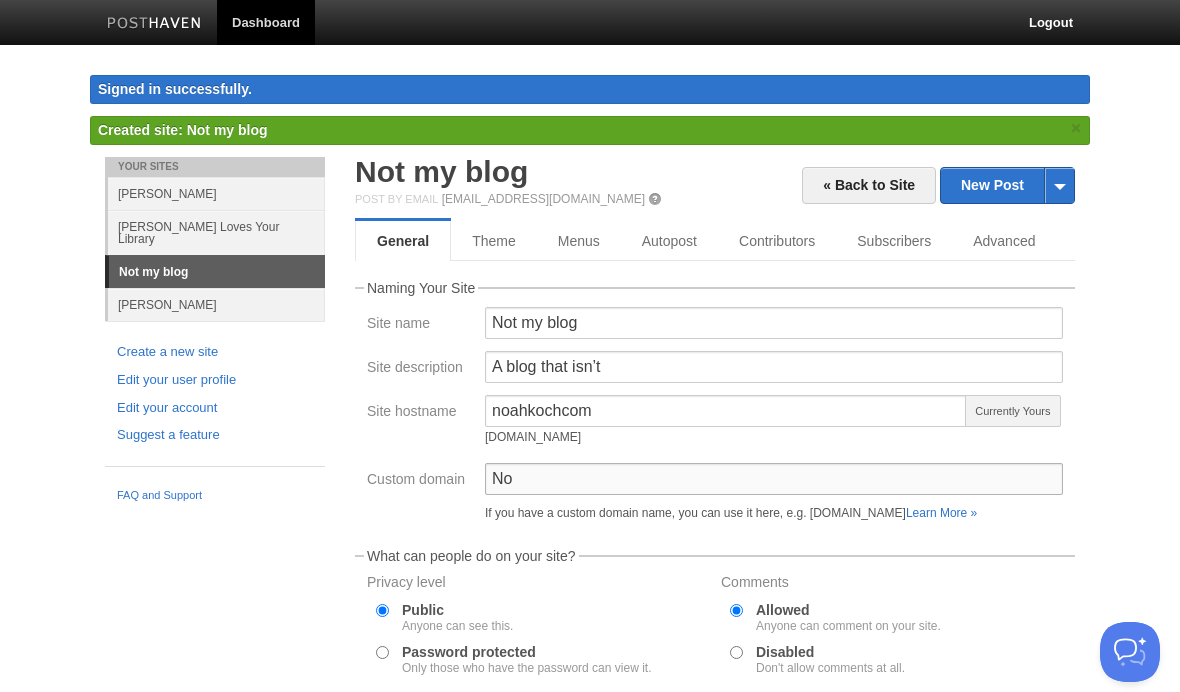 type on "N" 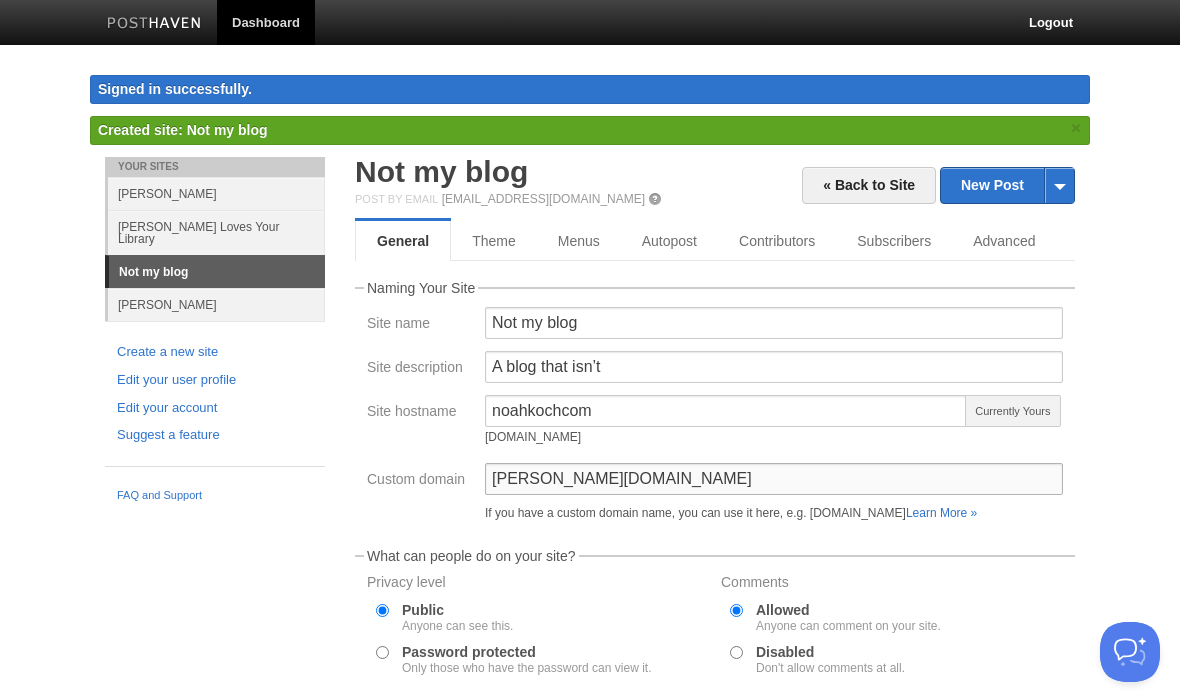 type on "Noah Koch.com" 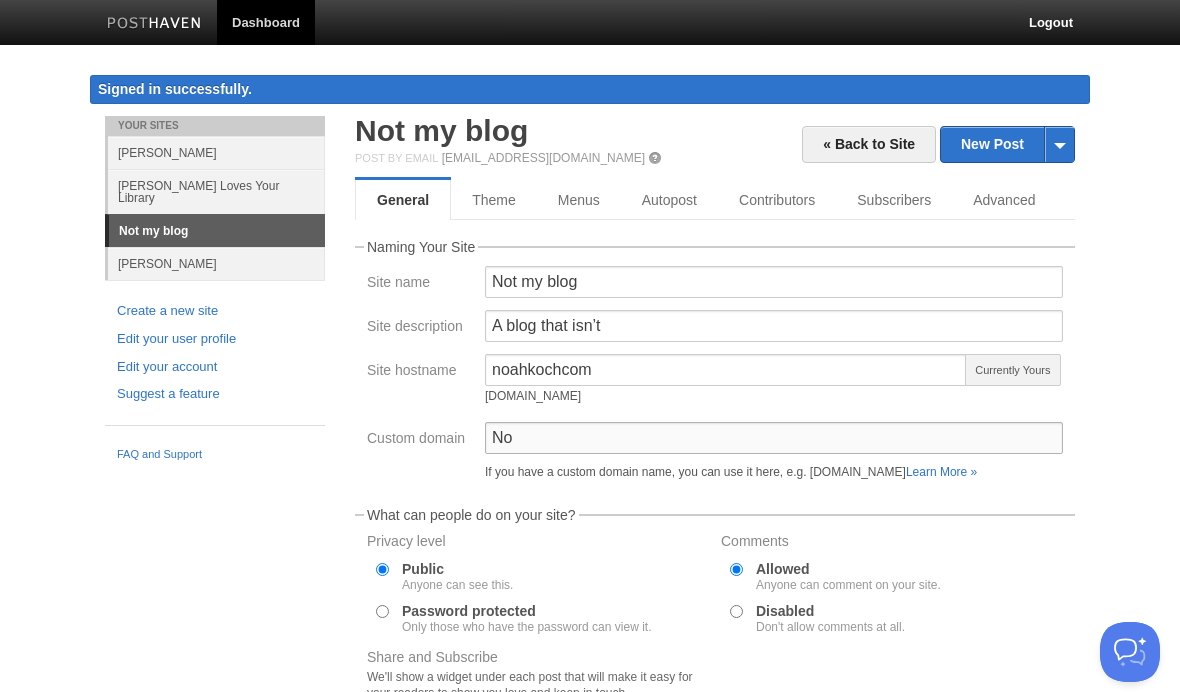 type on "N" 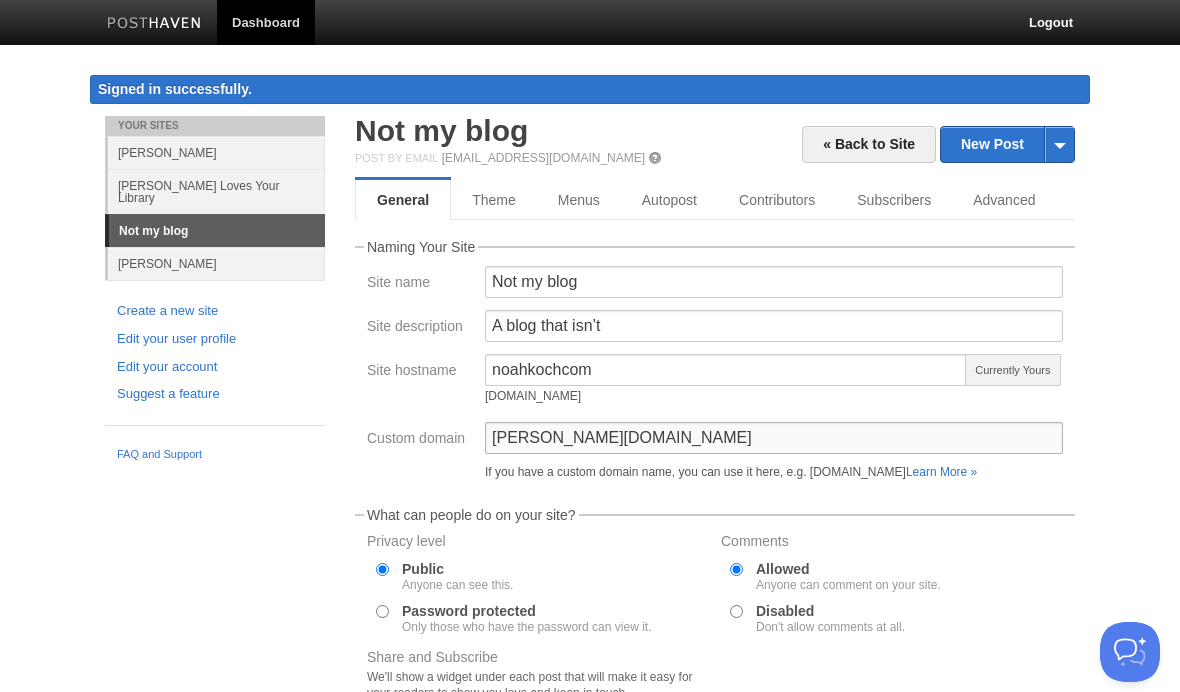 type on "Noah Koch.com" 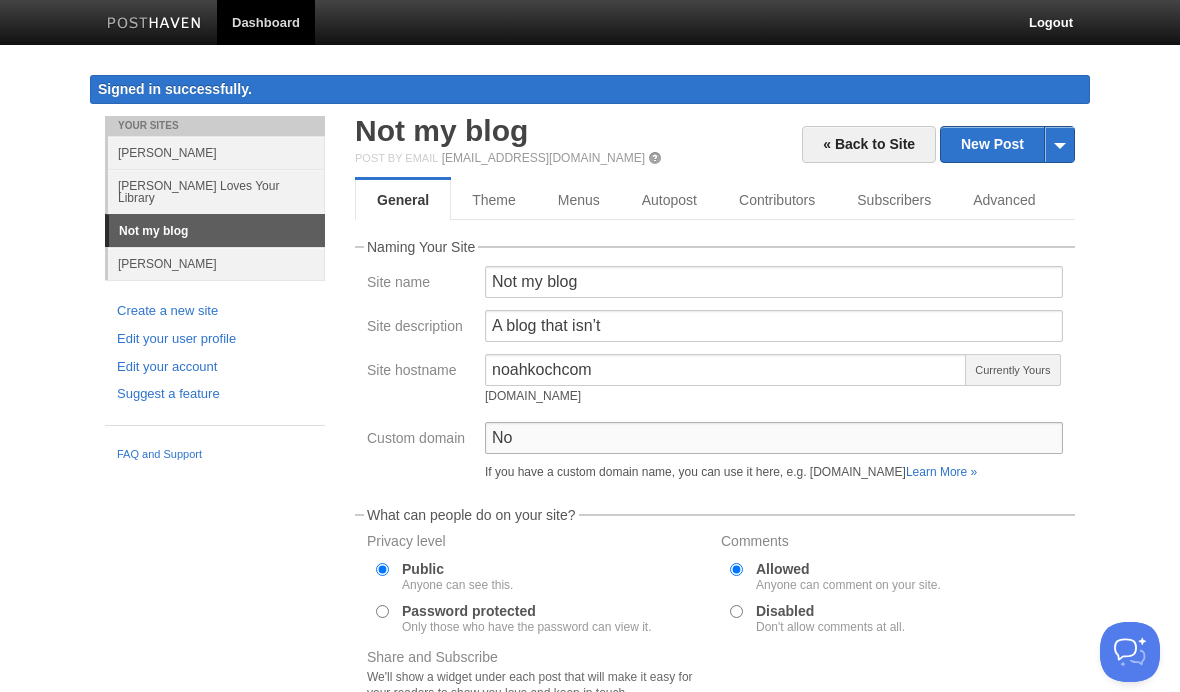 type on "N" 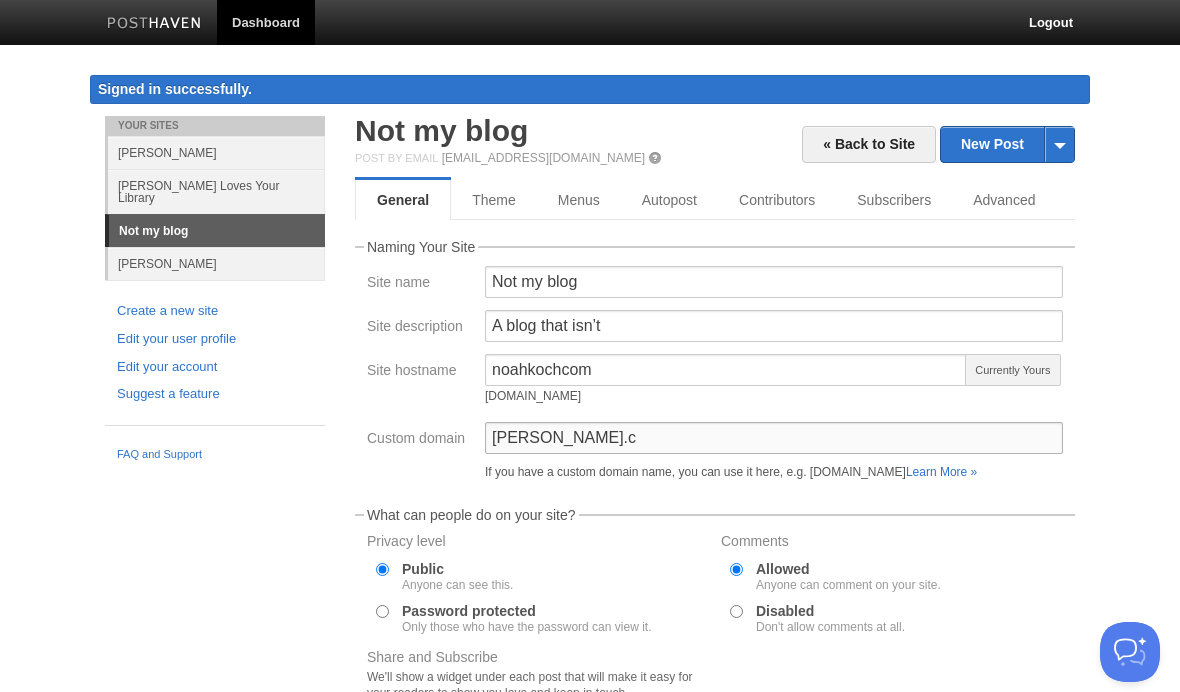 type on "Noah" 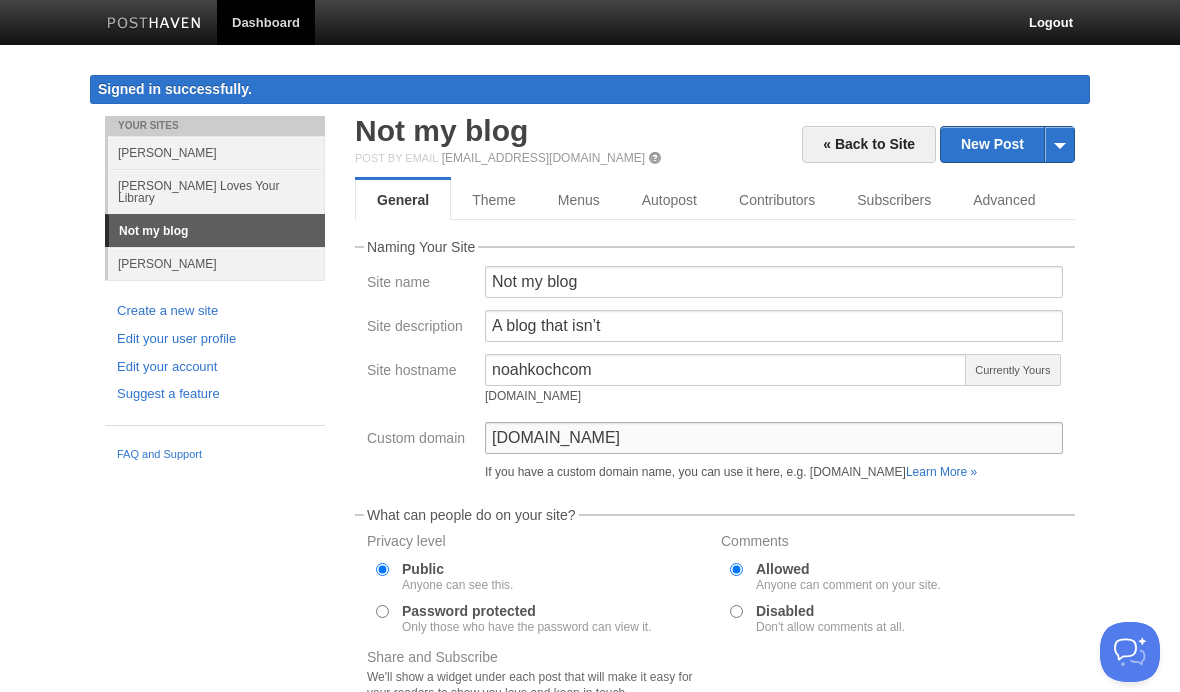 type on "noahkoch.com" 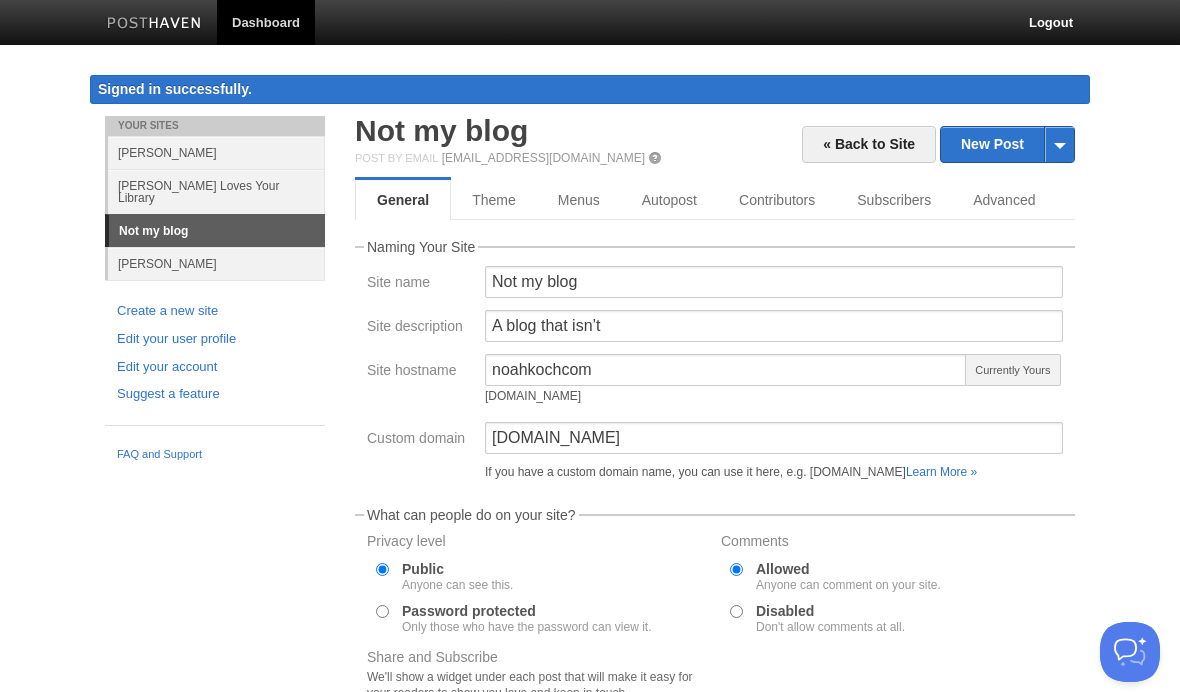 click on "« Back to Site
New Post
by Web
by Email
Not my blog
Post by Email
post@noahkochcom.posthaven.com
General
Theme
Menus
Autopost
Contributors
Subscribers
Advanced
Naming Your Site
Site name
Not my blog
Site description
A blog that isn’t
Site hostname" at bounding box center (715, 547) 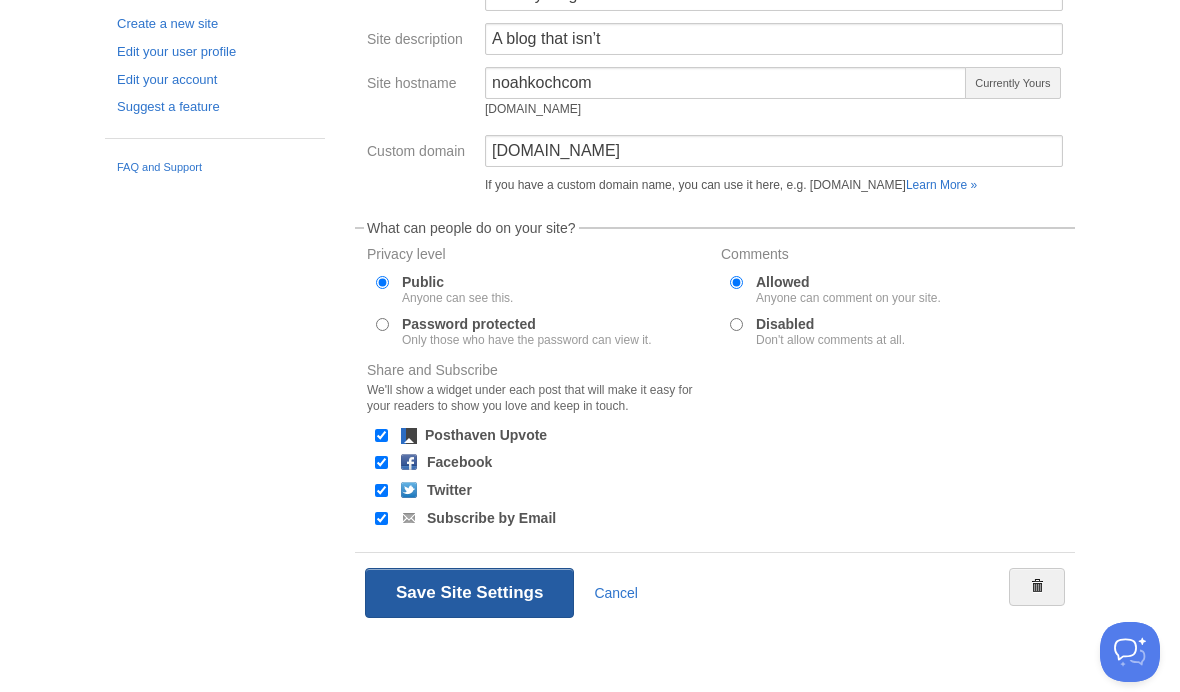 scroll, scrollTop: 297, scrollLeft: 0, axis: vertical 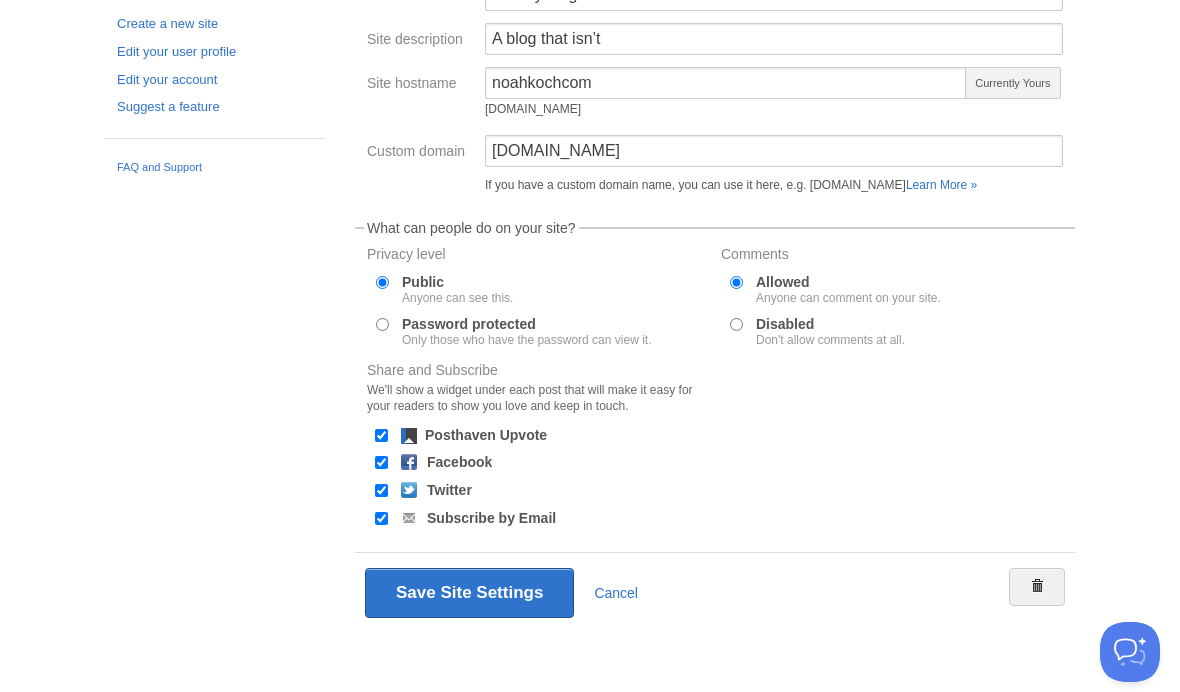 click on "Subscribe by Email" at bounding box center [491, 518] 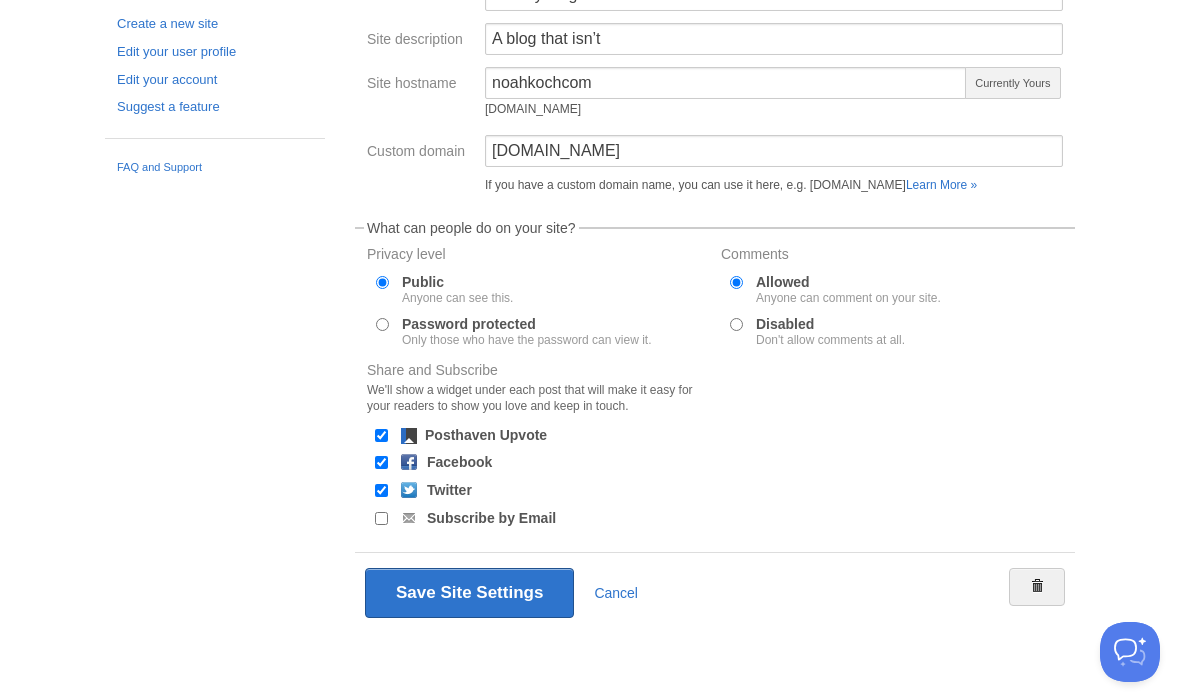 click on "Facebook" at bounding box center (538, 463) 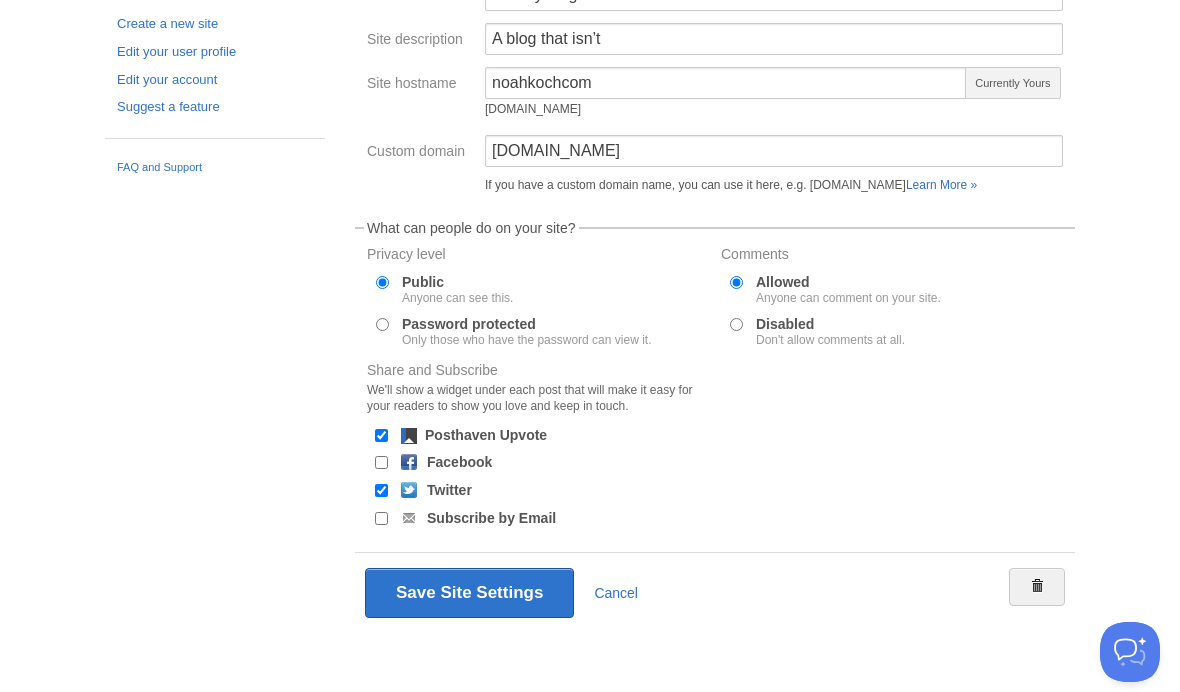 click on "Posthaven Upvote" at bounding box center (486, 435) 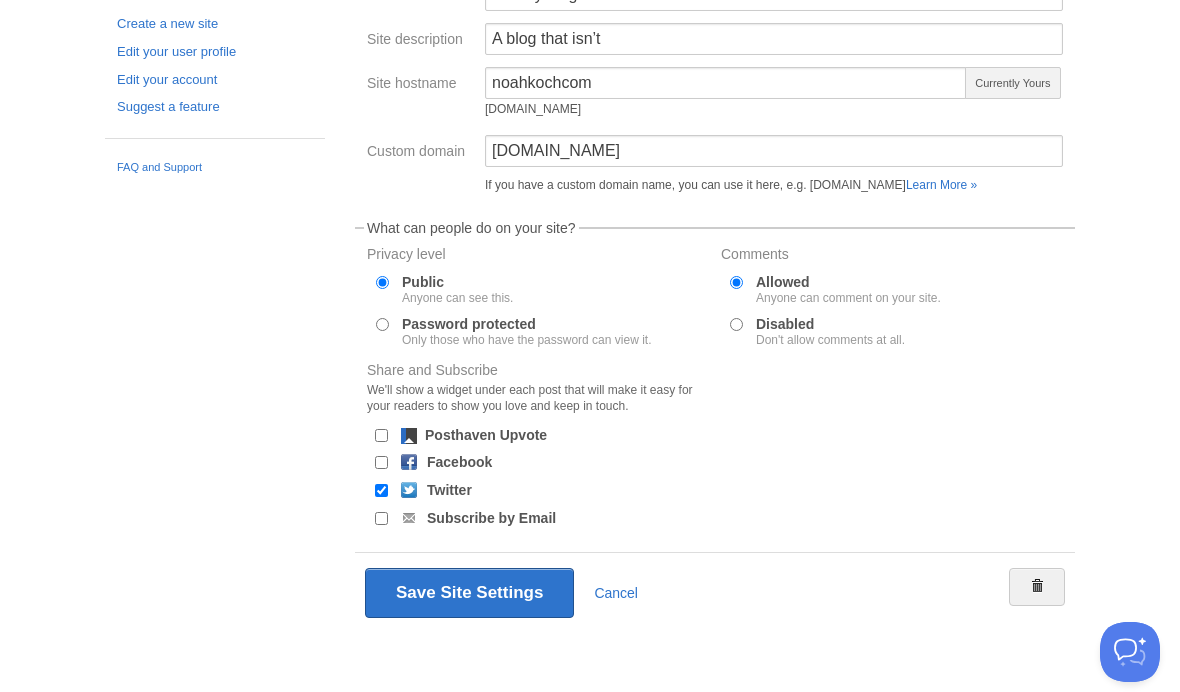 click on "Twitter" at bounding box center (449, 490) 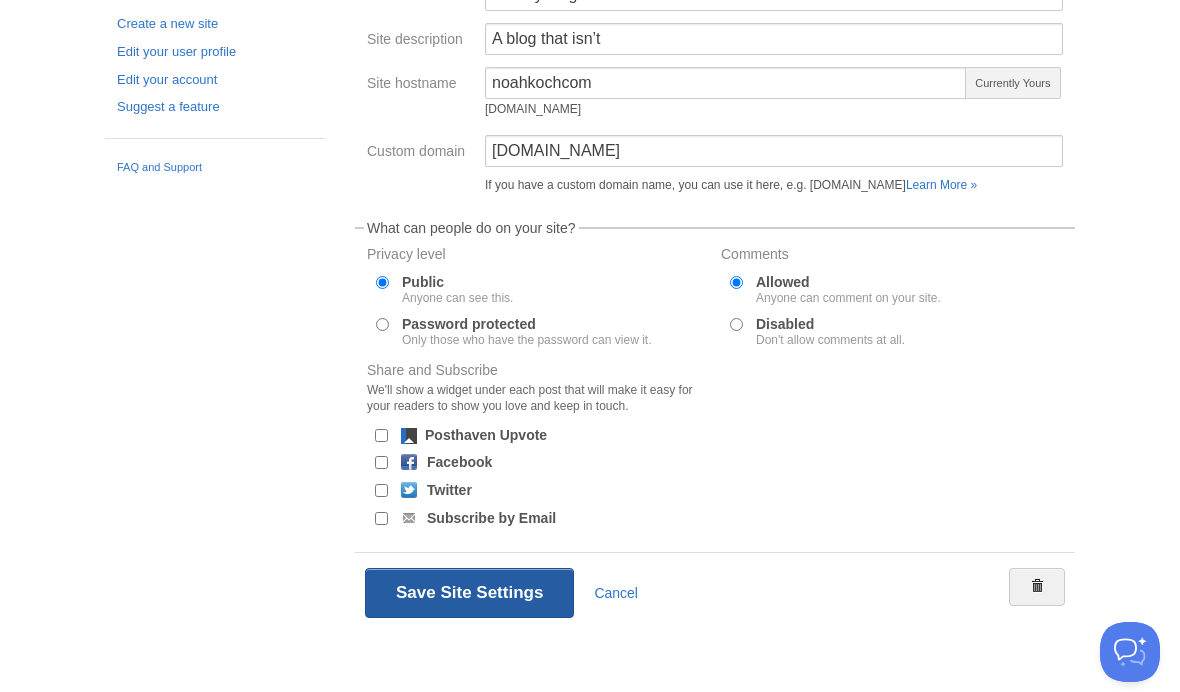 click on "Save Site Settings" at bounding box center [469, 593] 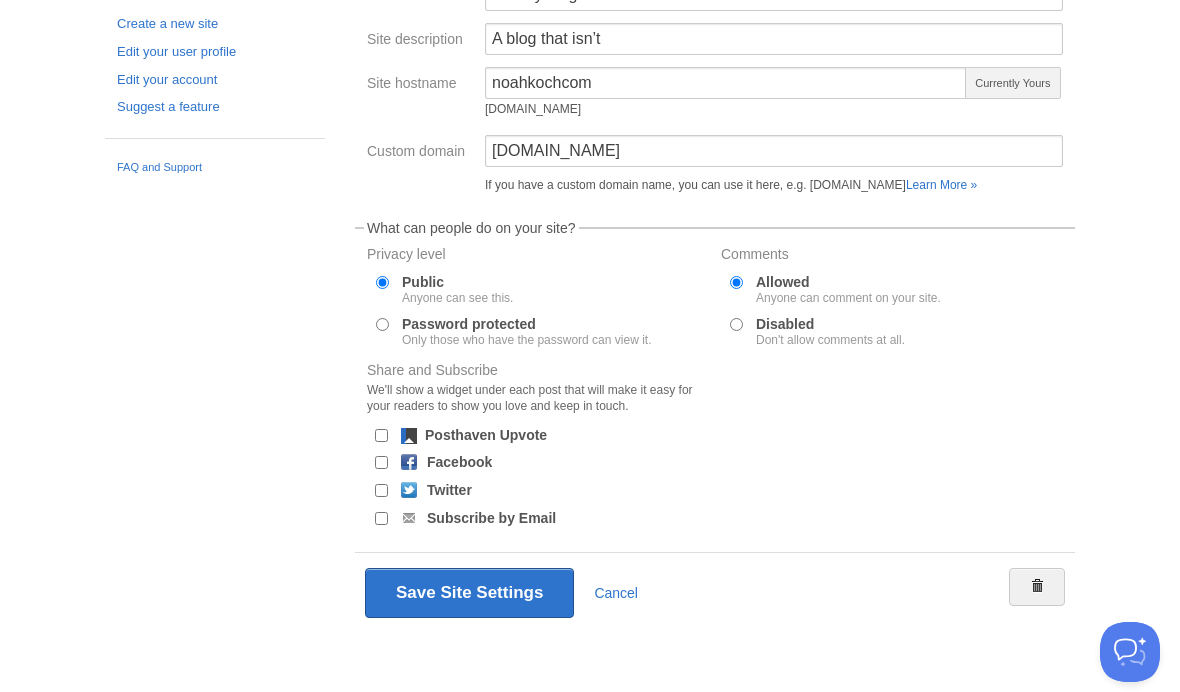 scroll, scrollTop: 297, scrollLeft: 0, axis: vertical 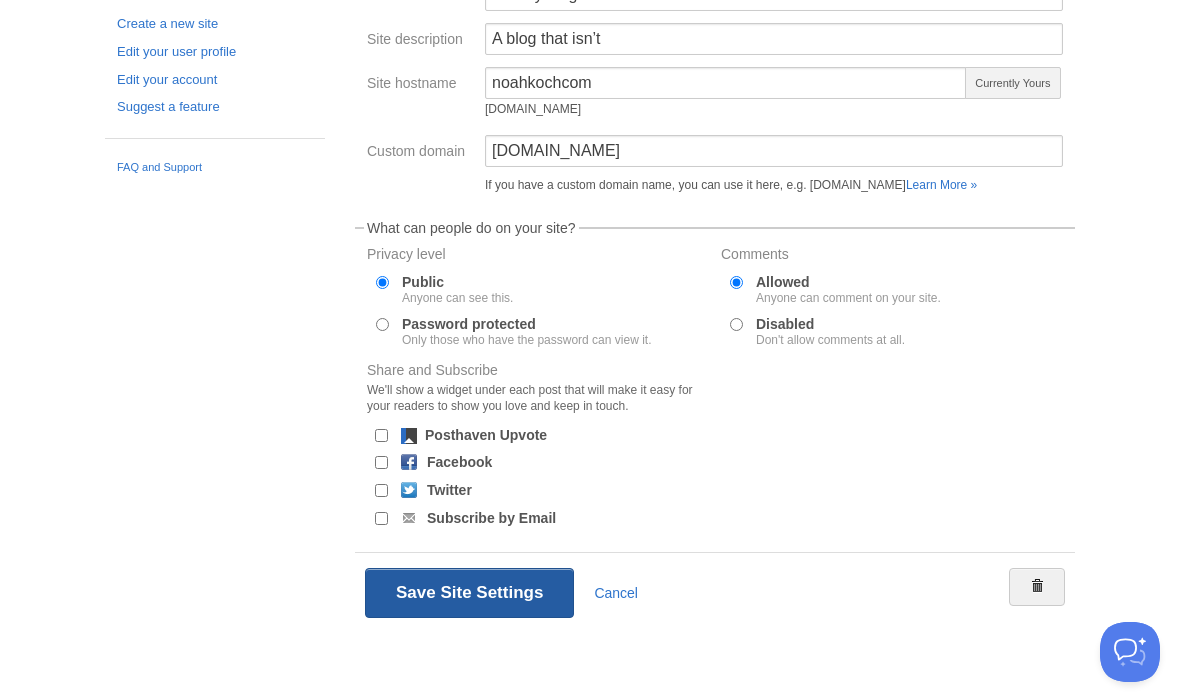 click on "Save Site Settings" at bounding box center [469, 593] 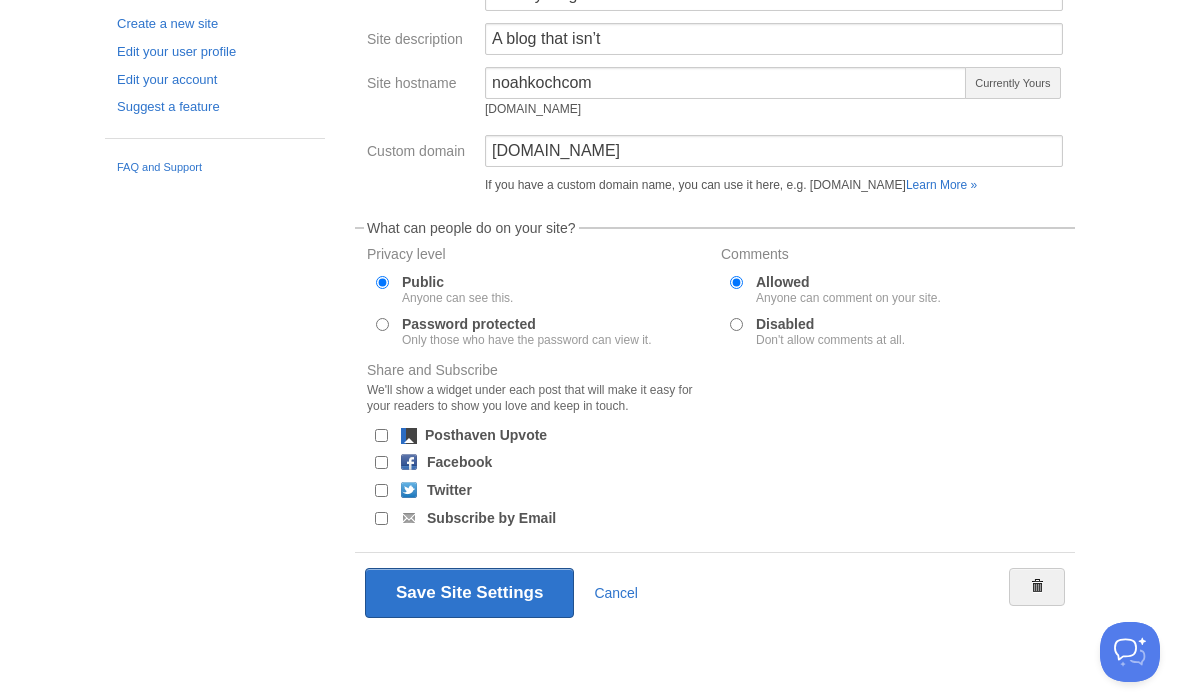 scroll, scrollTop: 0, scrollLeft: 0, axis: both 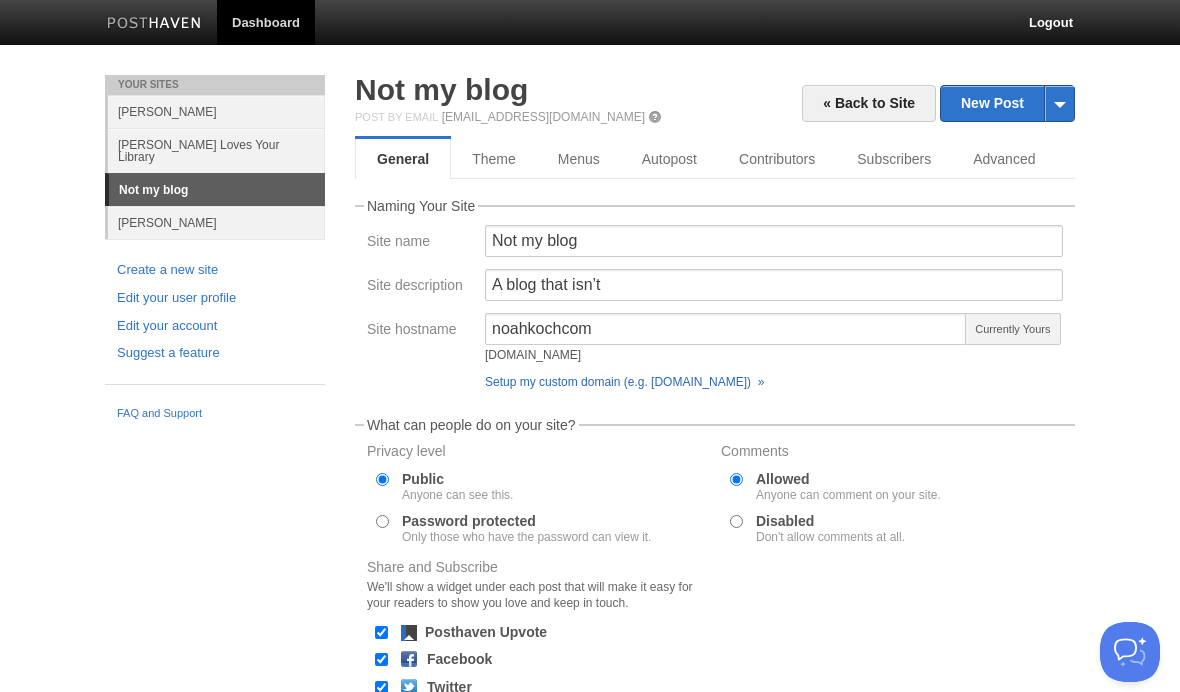 click on "Setup my custom domain (e.g. [DOMAIN_NAME])  »" at bounding box center [624, 382] 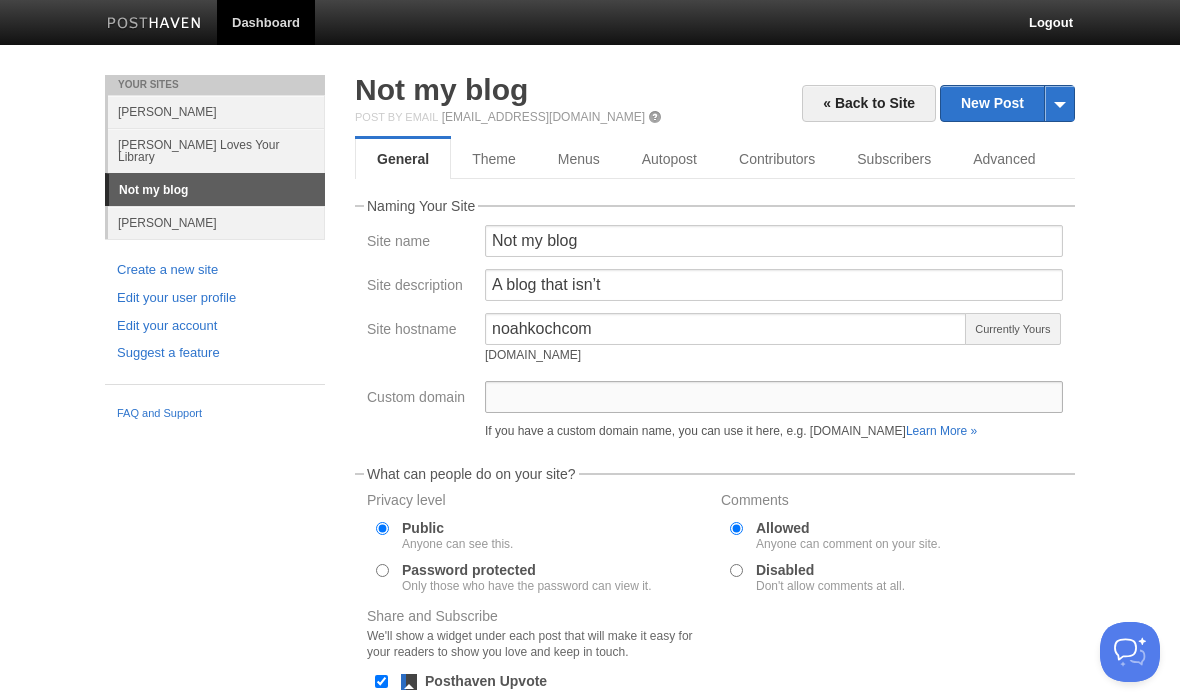 click on "Custom domain" at bounding box center [774, 397] 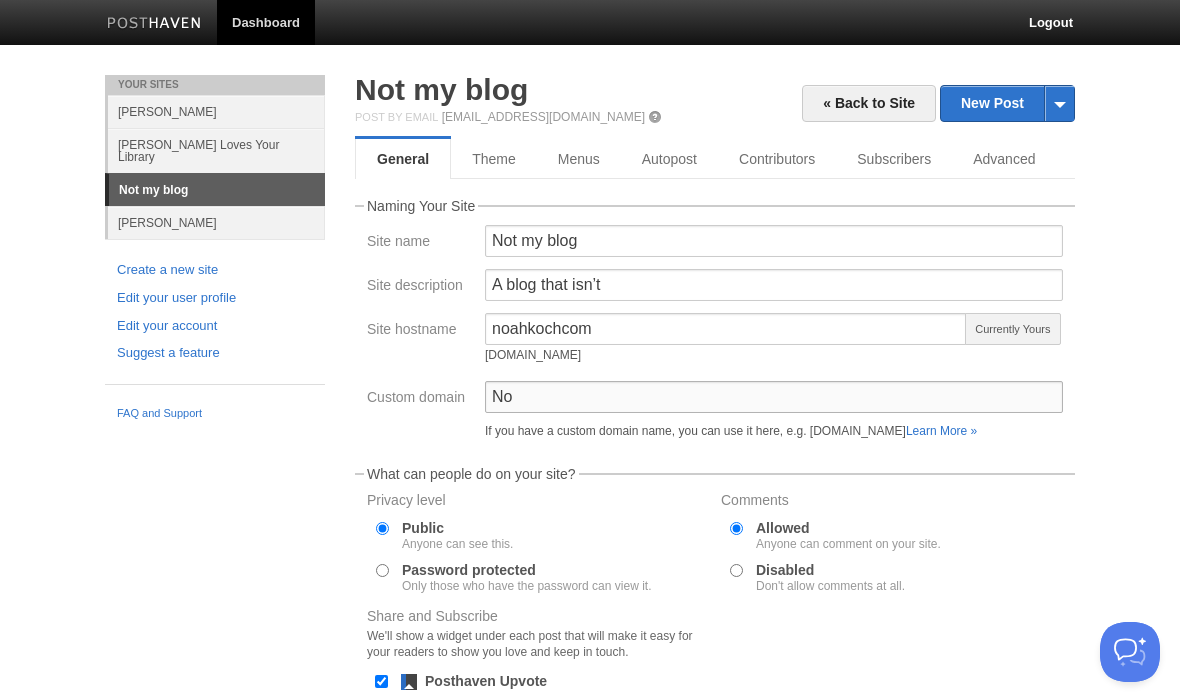 type on "N" 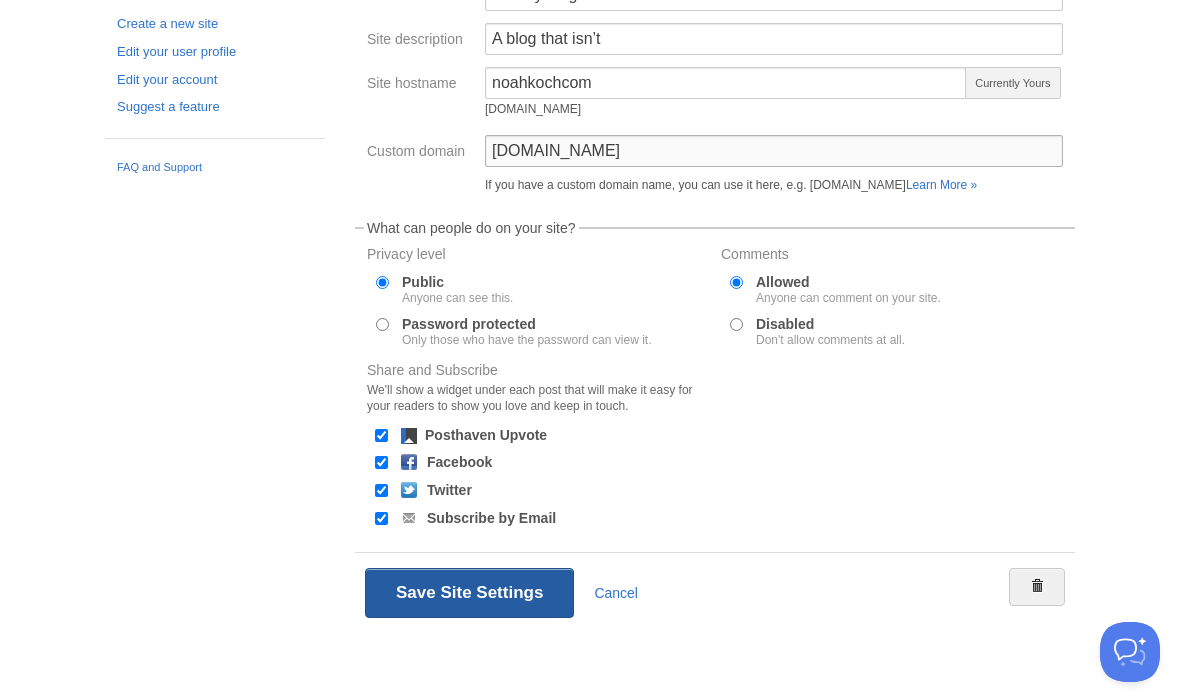 scroll, scrollTop: 256, scrollLeft: 0, axis: vertical 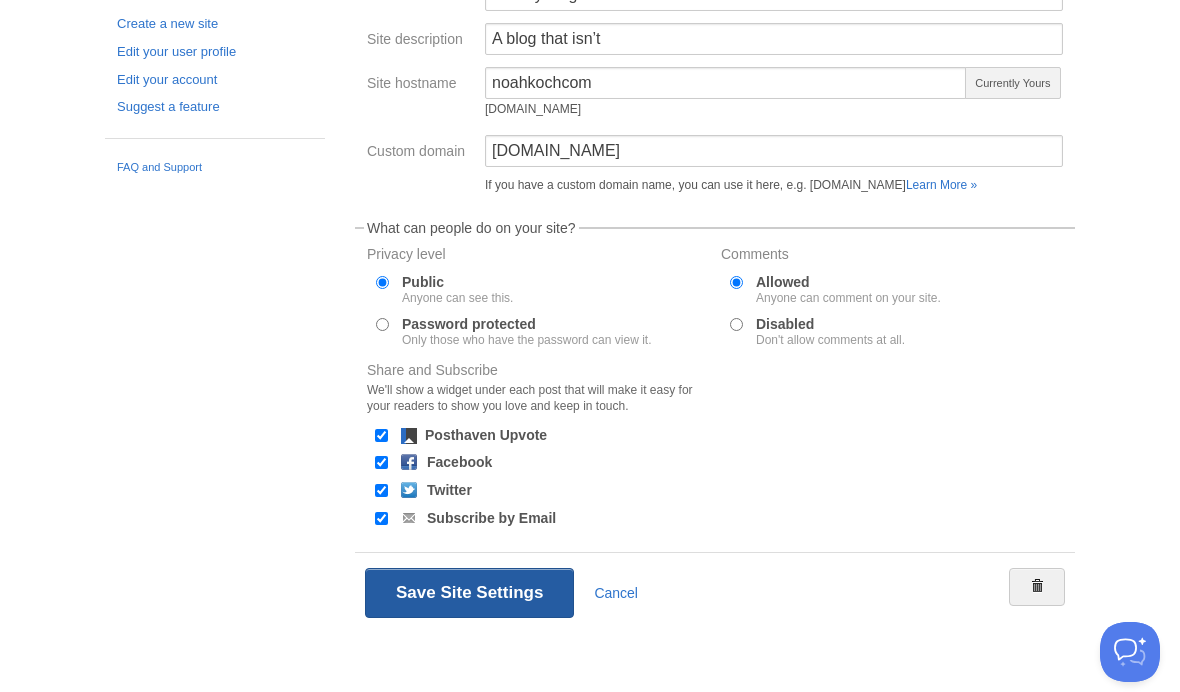 click on "Save Site Settings" at bounding box center (469, 593) 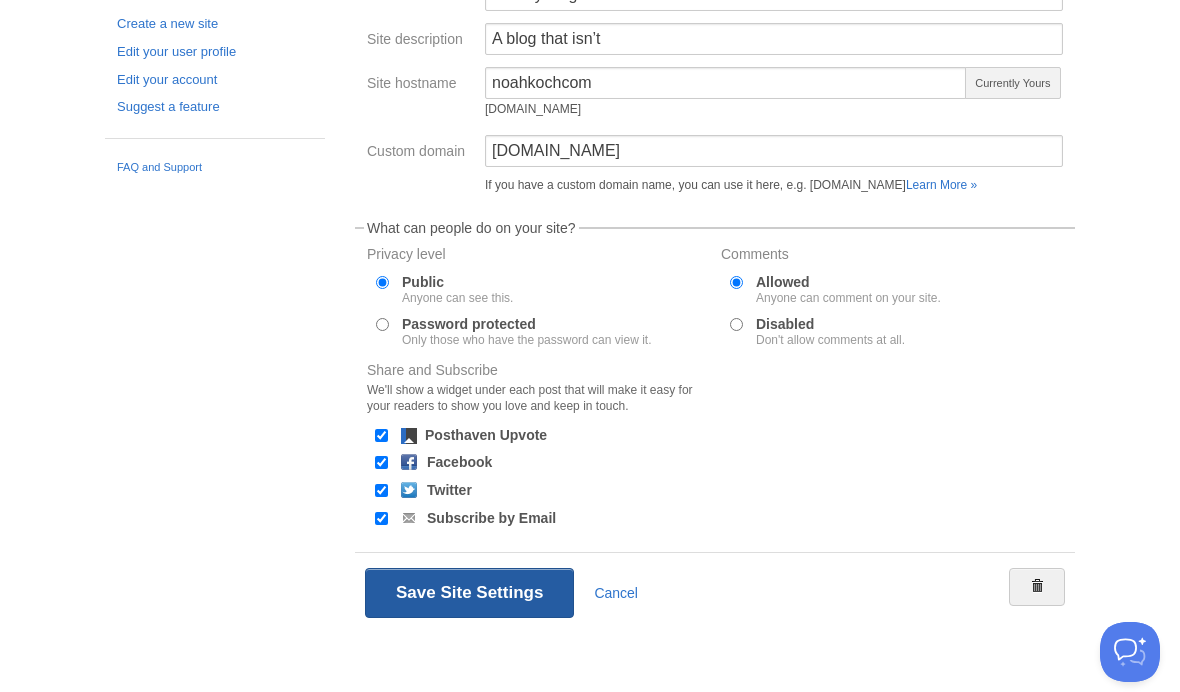 click on "Save Site Settings" at bounding box center [469, 593] 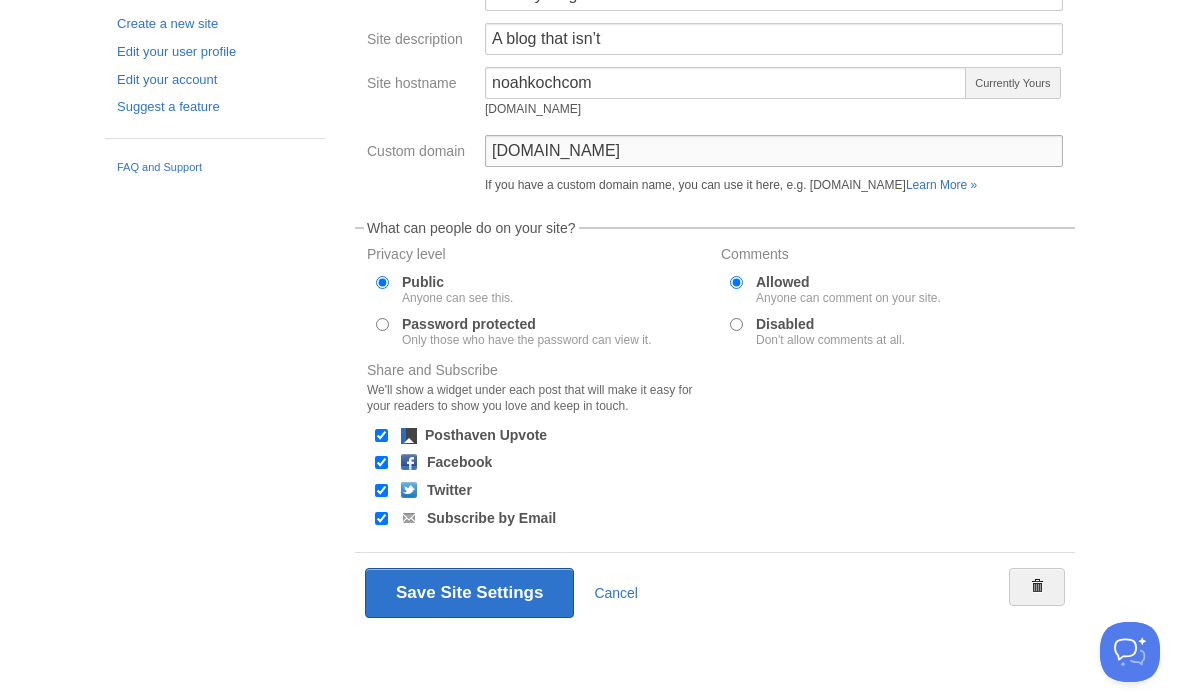 click on "noahkoch.com" at bounding box center (774, 151) 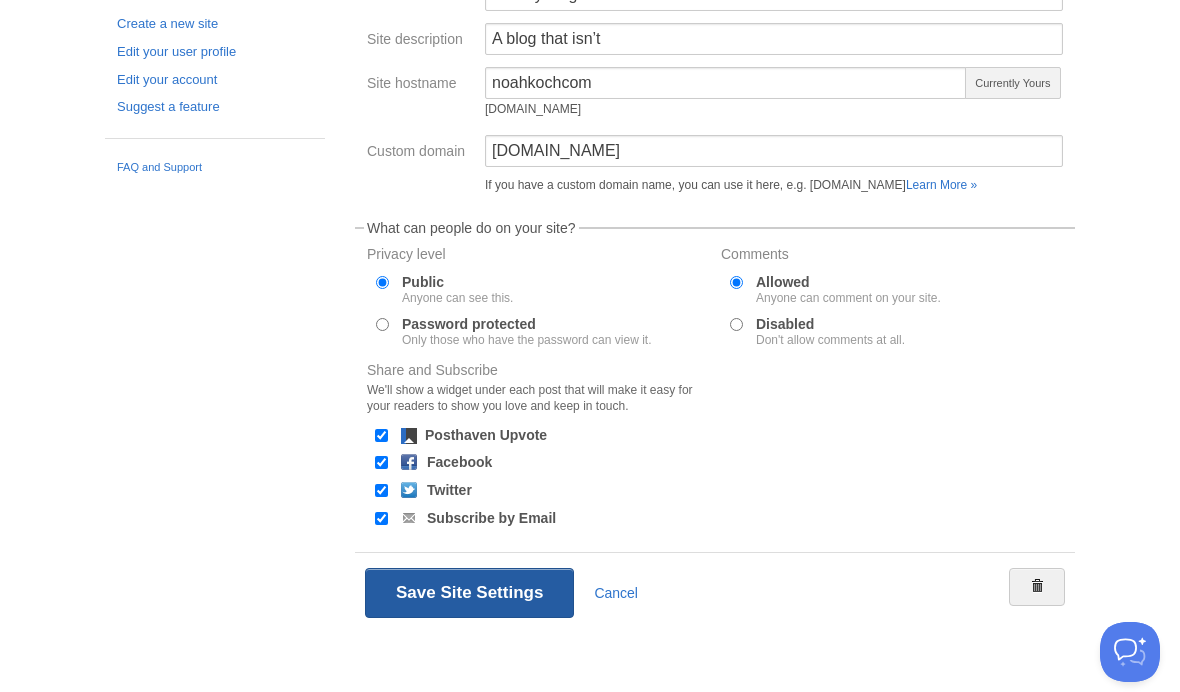 click on "Save Site Settings" at bounding box center [469, 593] 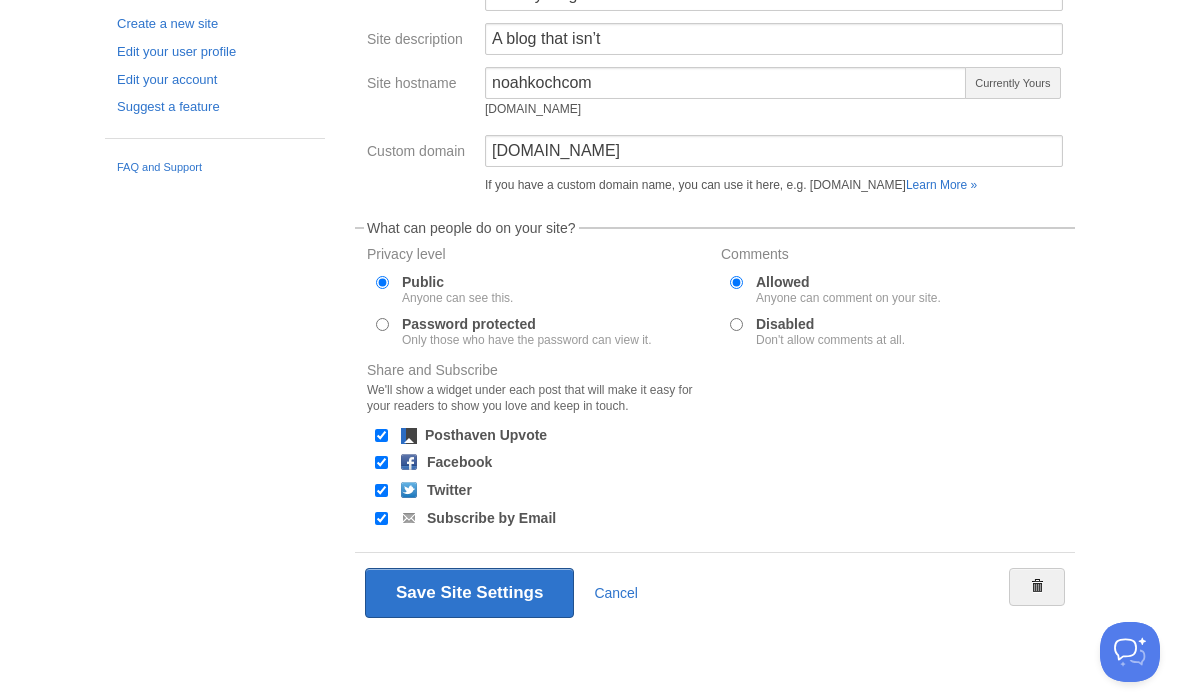 click on "Your Sites Noah Kochanowicz Noah Loves Your Library Not my blog Tim Hano
Create a new site
Edit your user profile
Edit your account
Suggest a feature
FAQ and Support
« Back to Site
New Post
by Web
by Email
Not my blog
Post by Email
post@noahkochcom.posthaven.com
General
Theme
Menus
Autopost
Contributors
Subscribers
Advanced
Naming Your Site
Site name
Not my blog" at bounding box center (590, 260) 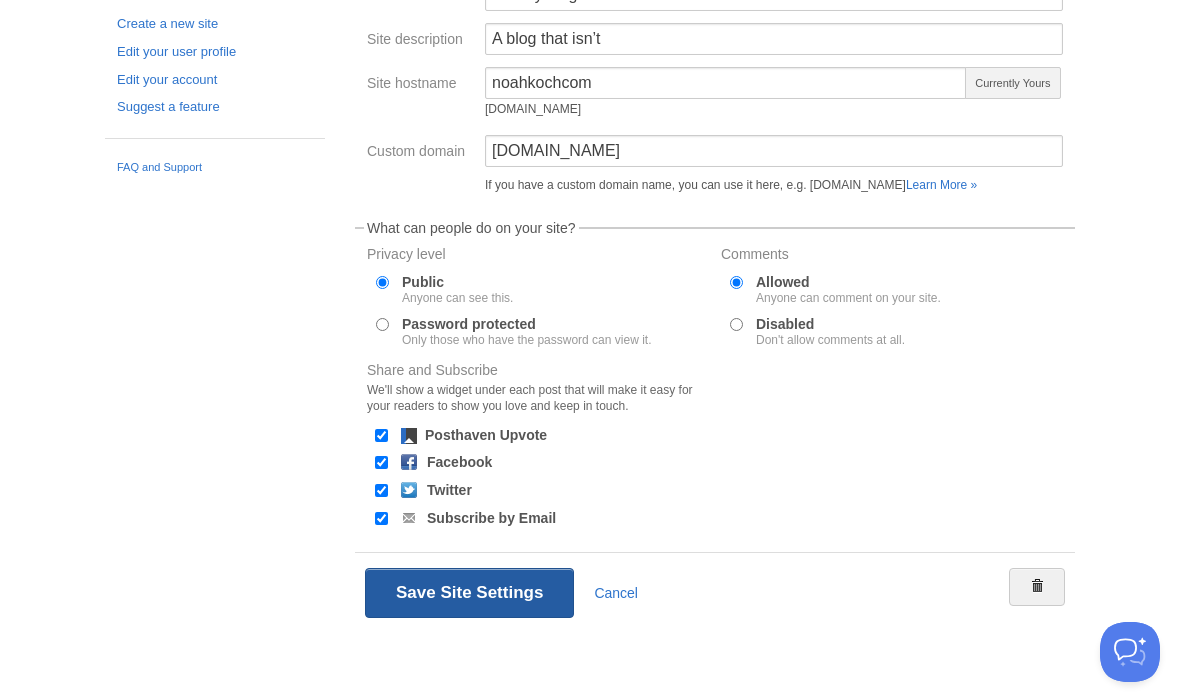 click on "Save Site Settings" at bounding box center (469, 593) 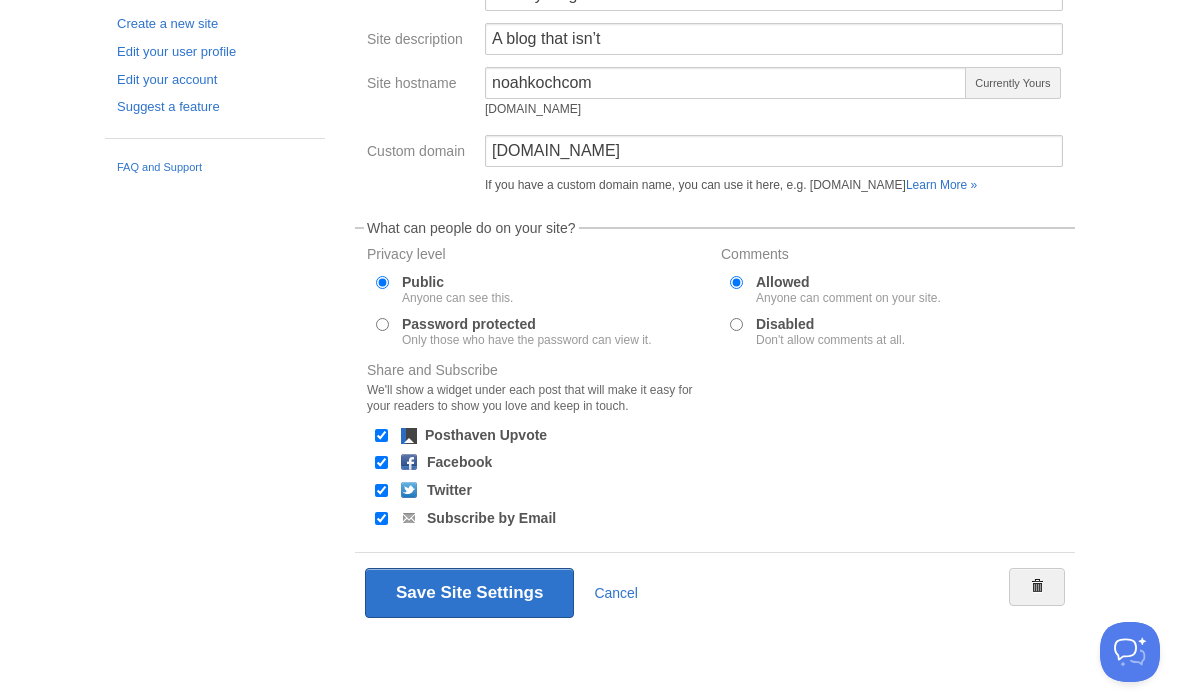 click on "Your Sites Noah Kochanowicz Noah Loves Your Library Not my blog Tim Hano
Create a new site
Edit your user profile
Edit your account
Suggest a feature
FAQ and Support
« Back to Site
New Post
by Web
by Email
Not my blog
Post by Email
post@noahkochcom.posthaven.com
General
Theme
Menus
Autopost
Contributors
Subscribers
Advanced
Naming Your Site
Site name
Not my blog" at bounding box center [590, 260] 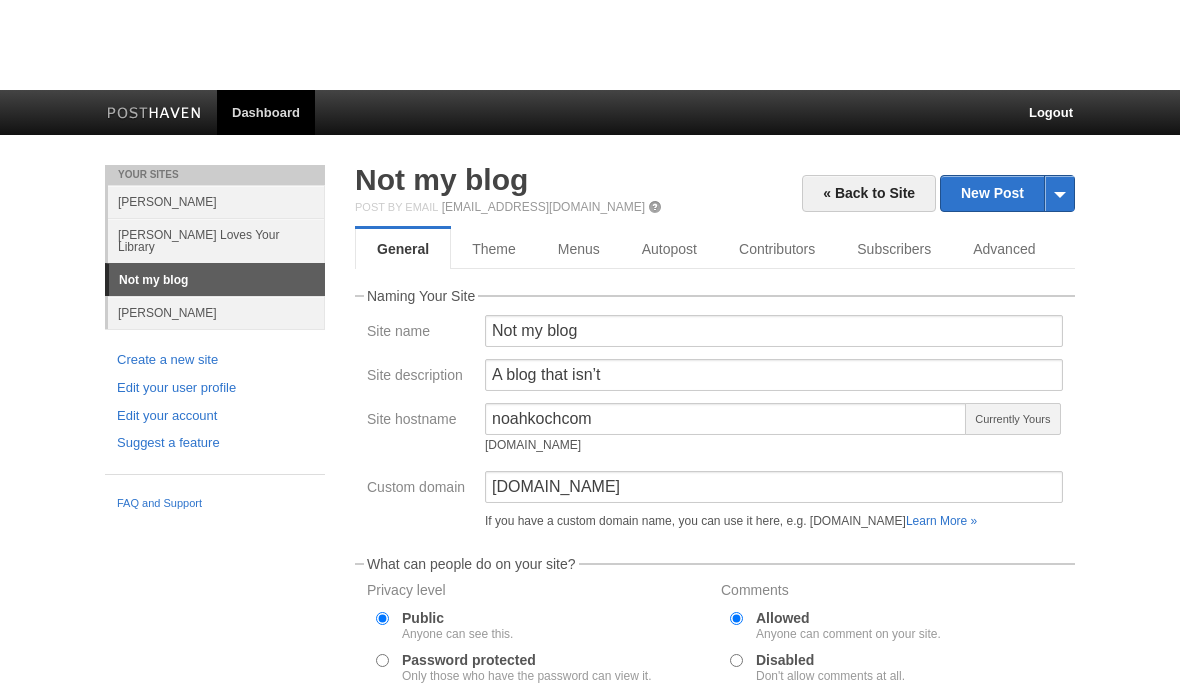 drag, startPoint x: 475, startPoint y: 586, endPoint x: 475, endPoint y: 496, distance: 90 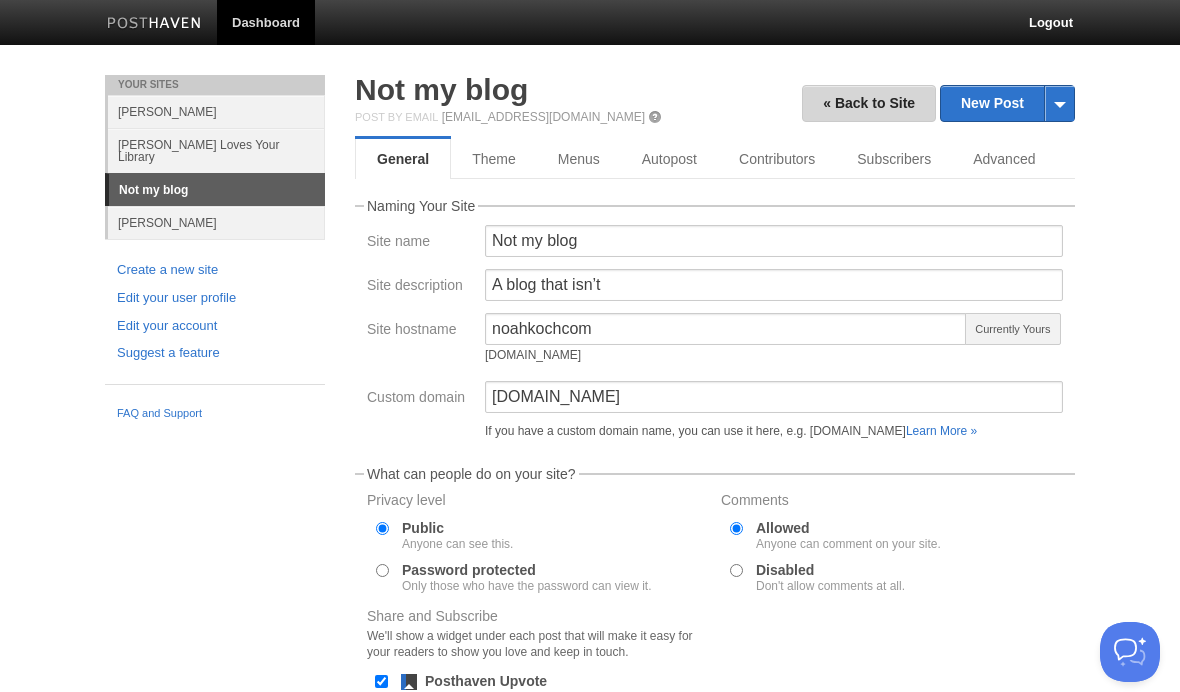 click on "« Back to Site" at bounding box center [869, 103] 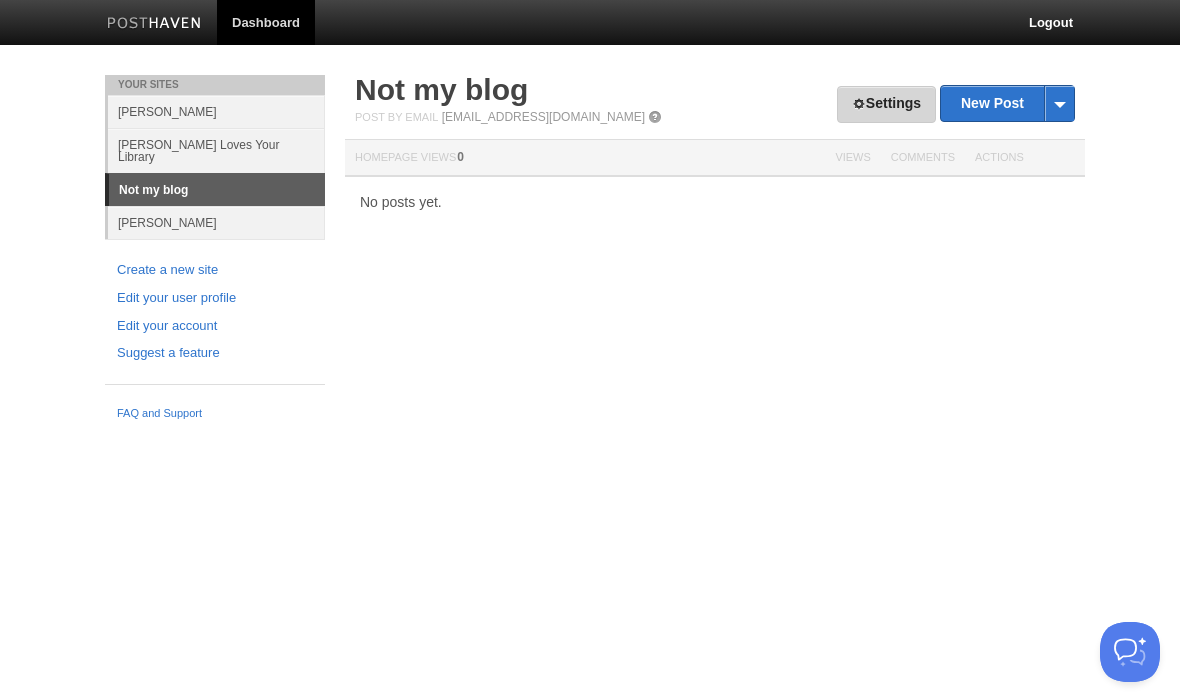 click on "Settings" at bounding box center [886, 104] 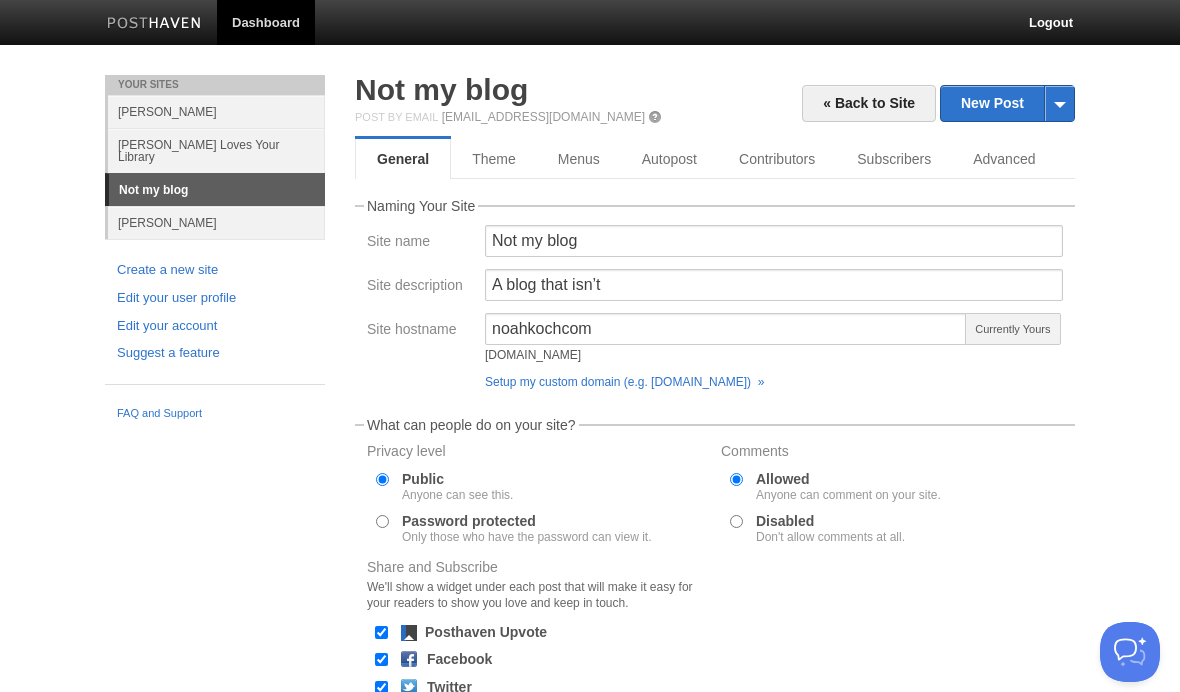 scroll, scrollTop: 0, scrollLeft: 0, axis: both 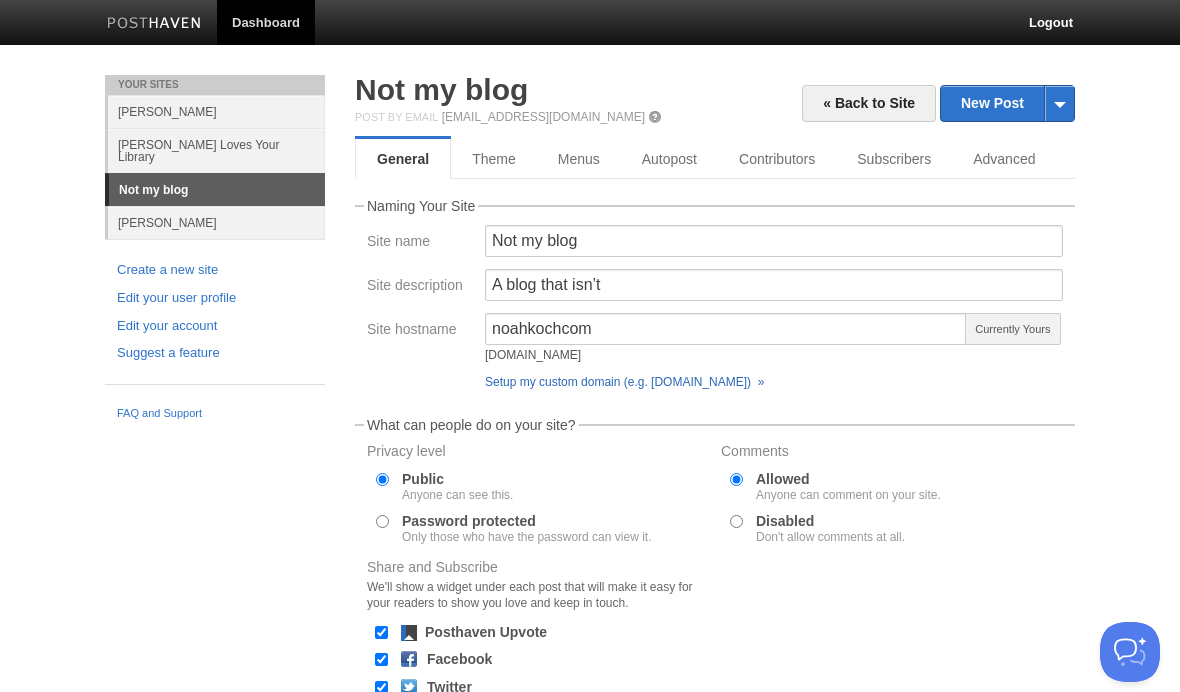 click on "Setup my custom domain (e.g. [DOMAIN_NAME])  »" at bounding box center [624, 382] 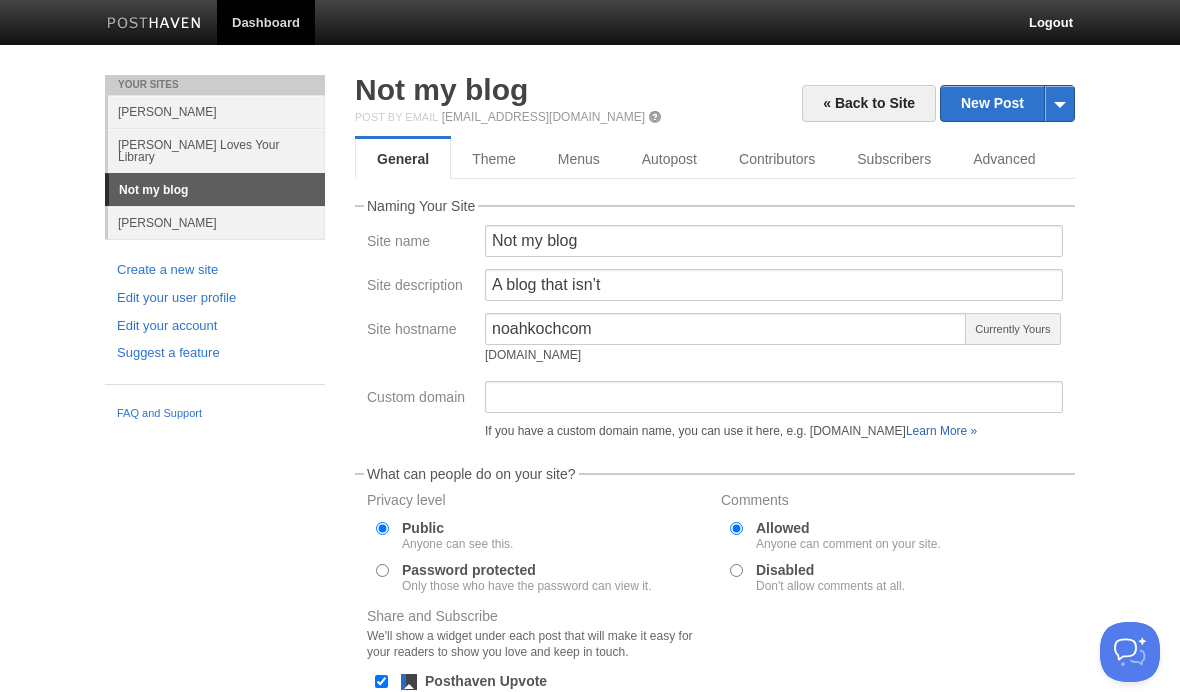 click on "Learn More »" at bounding box center [941, 431] 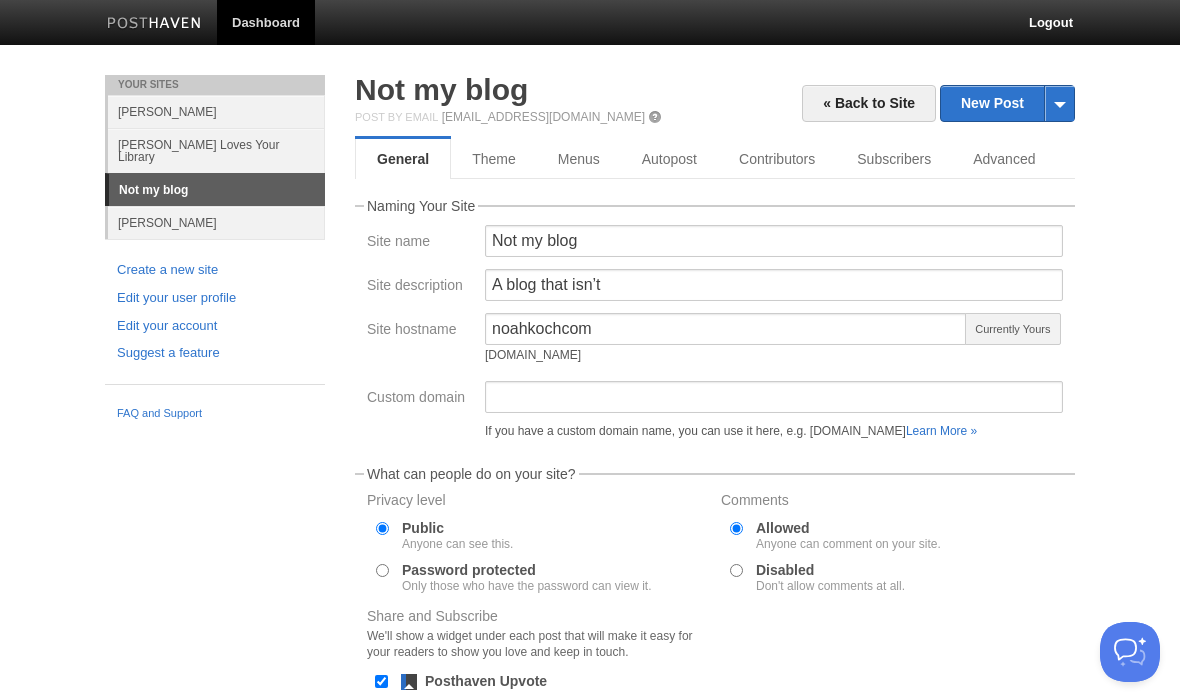 click on "If you have a custom domain name, you can use it here, e.g. blog.yourdomain.com
Learn More »" at bounding box center [774, 409] 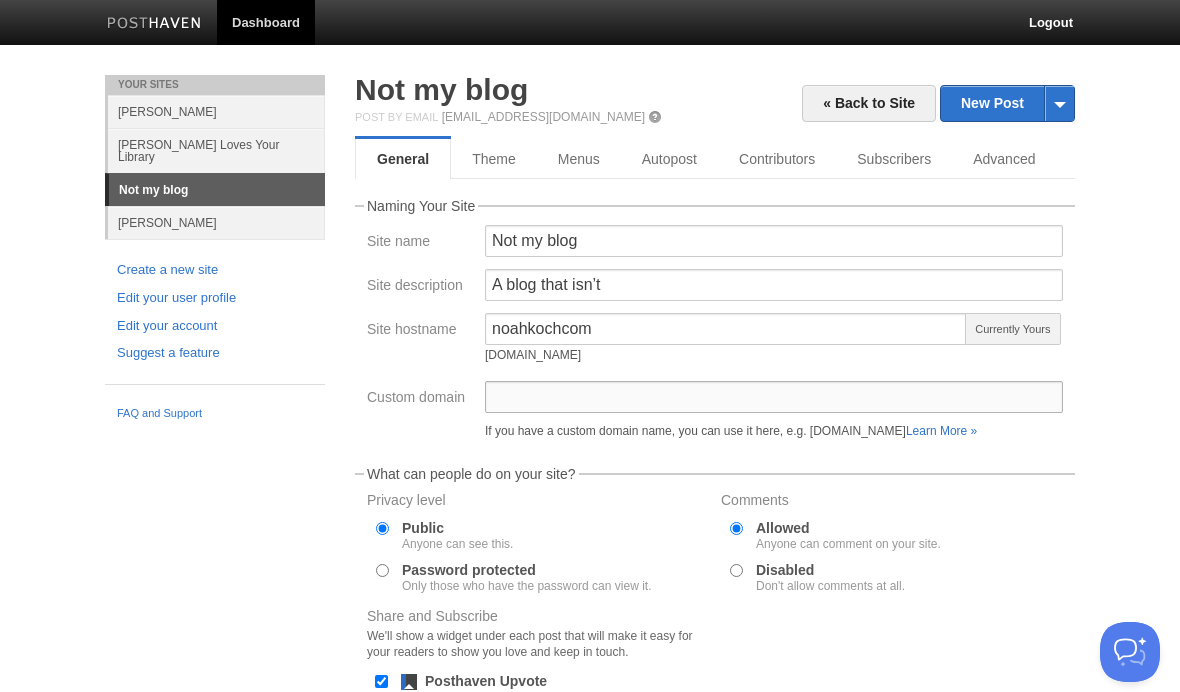 click on "Custom domain" at bounding box center [774, 397] 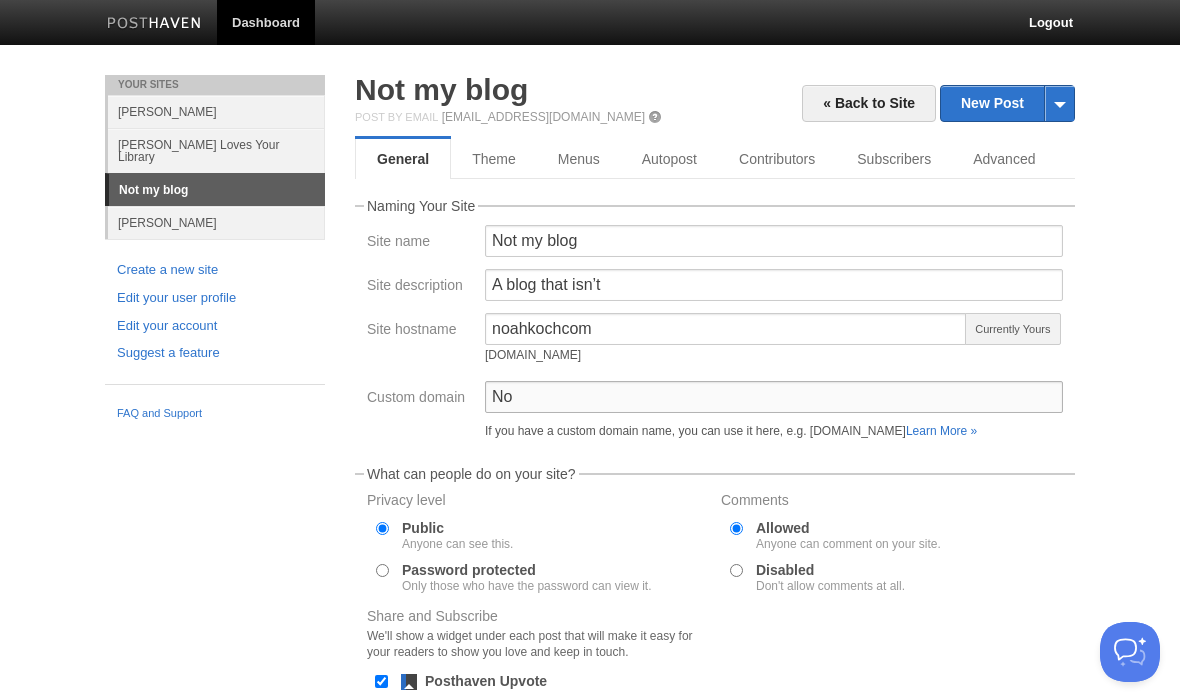 type on "N" 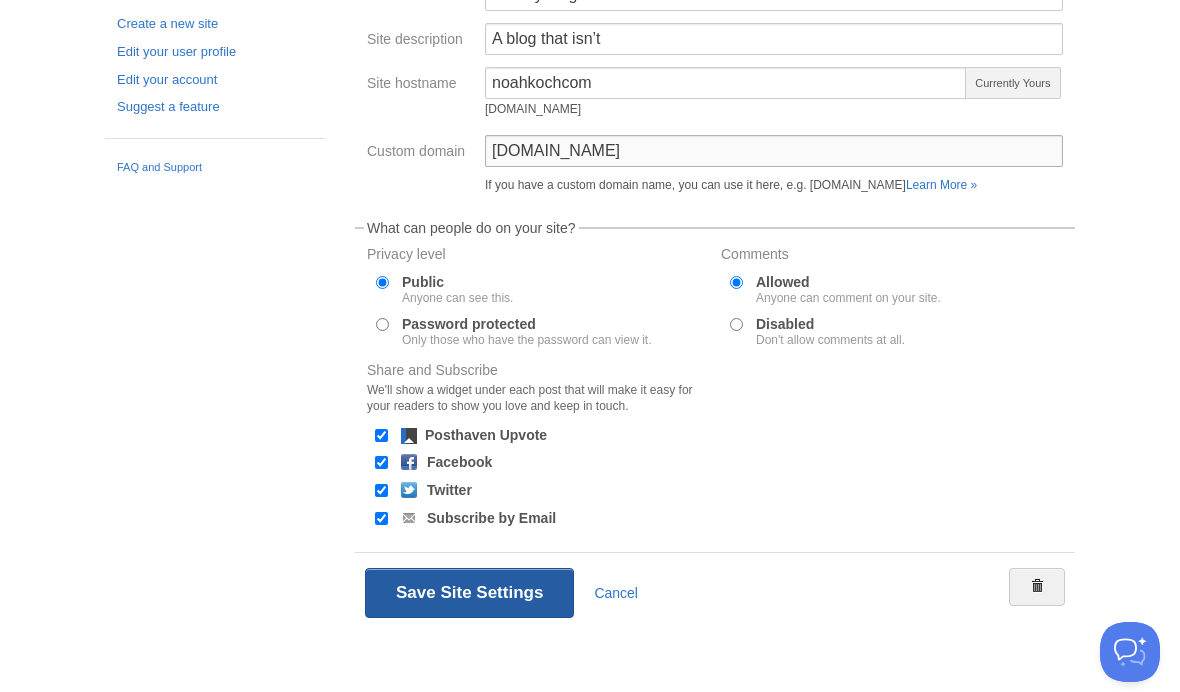 scroll, scrollTop: 256, scrollLeft: 0, axis: vertical 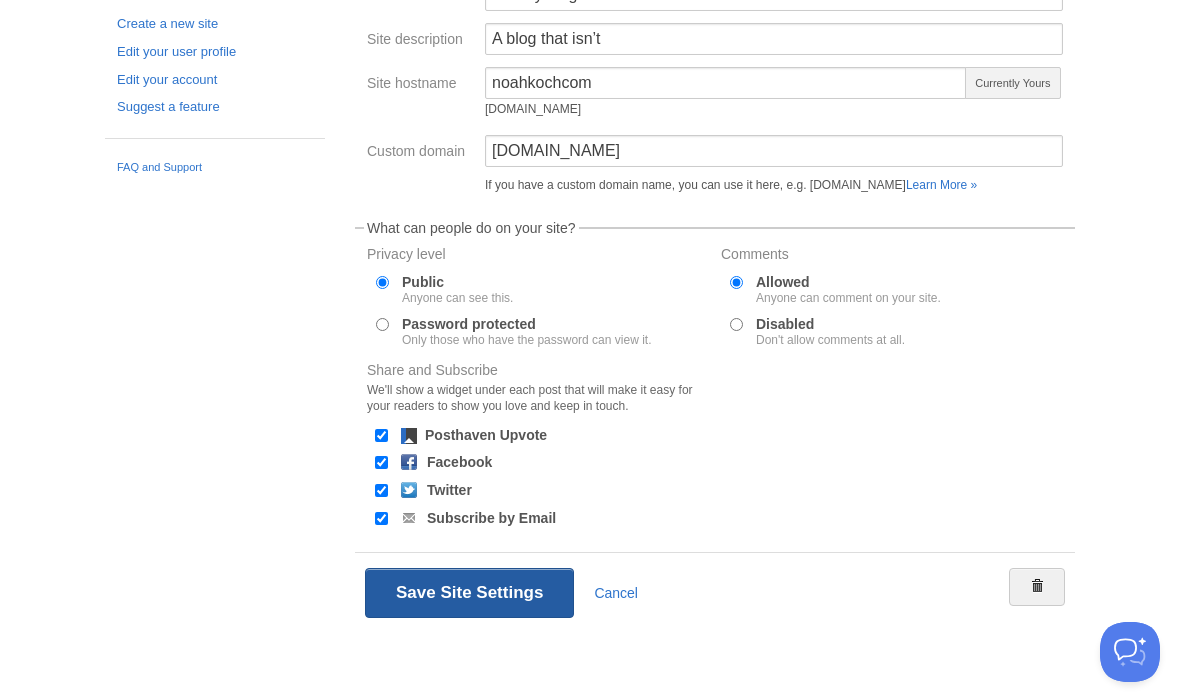 click on "Save Site Settings" at bounding box center [469, 593] 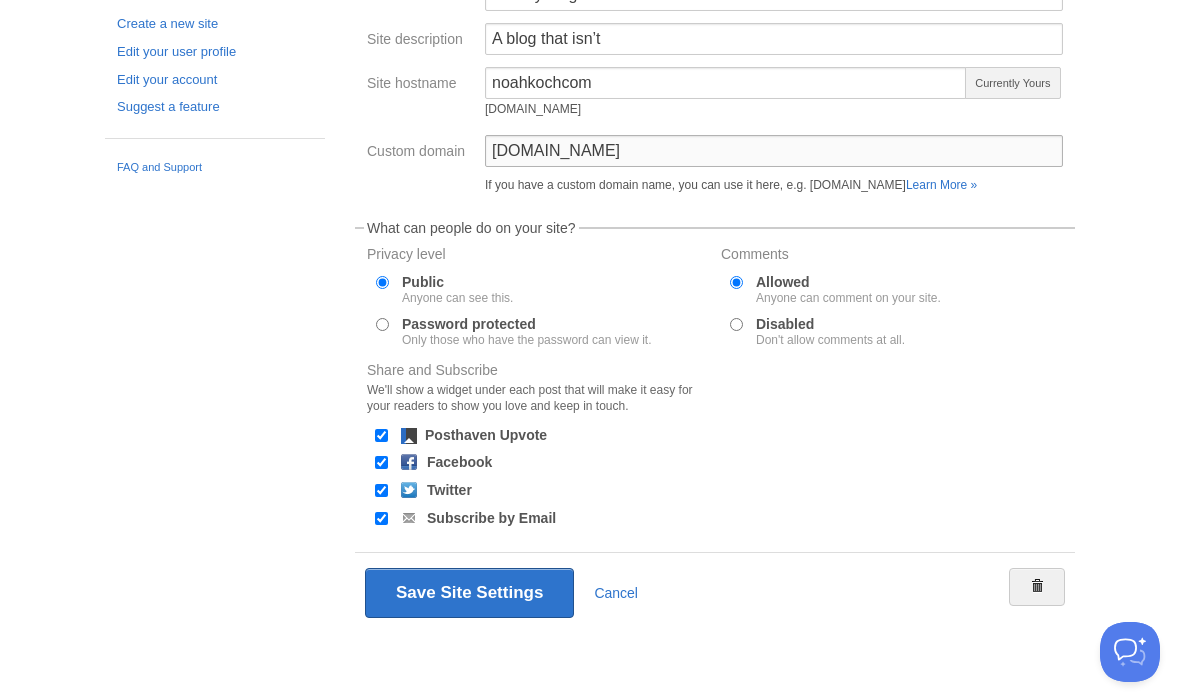 click on "noahkoch.com" at bounding box center (774, 151) 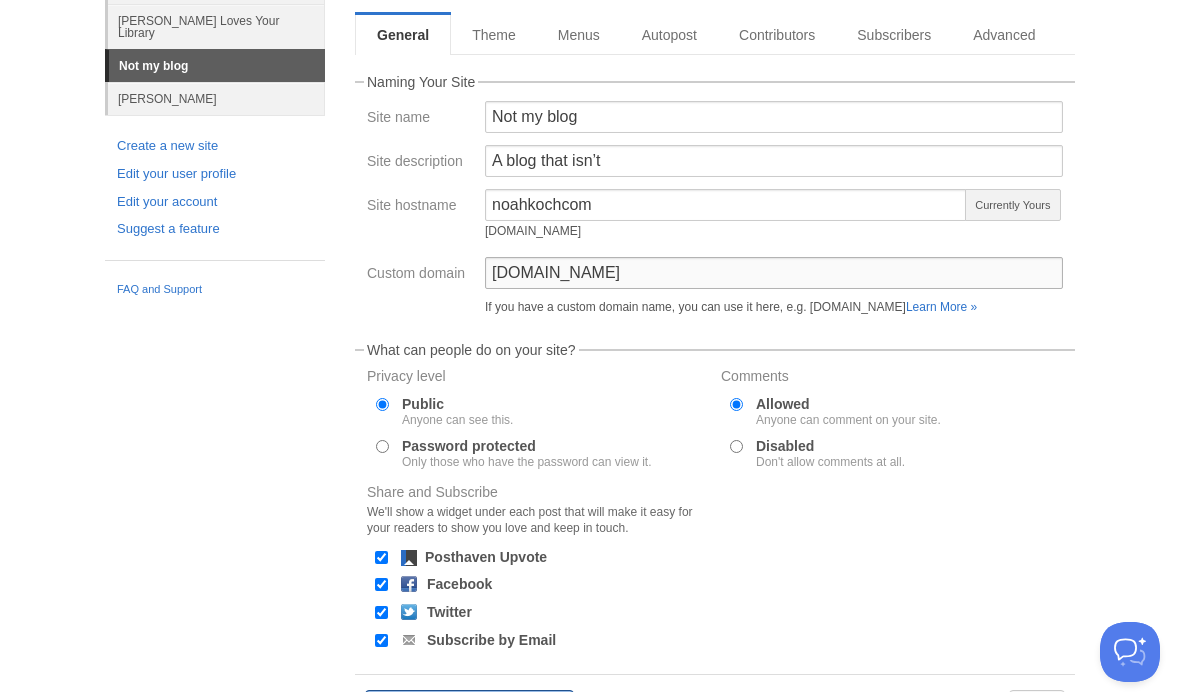 scroll, scrollTop: 0, scrollLeft: 0, axis: both 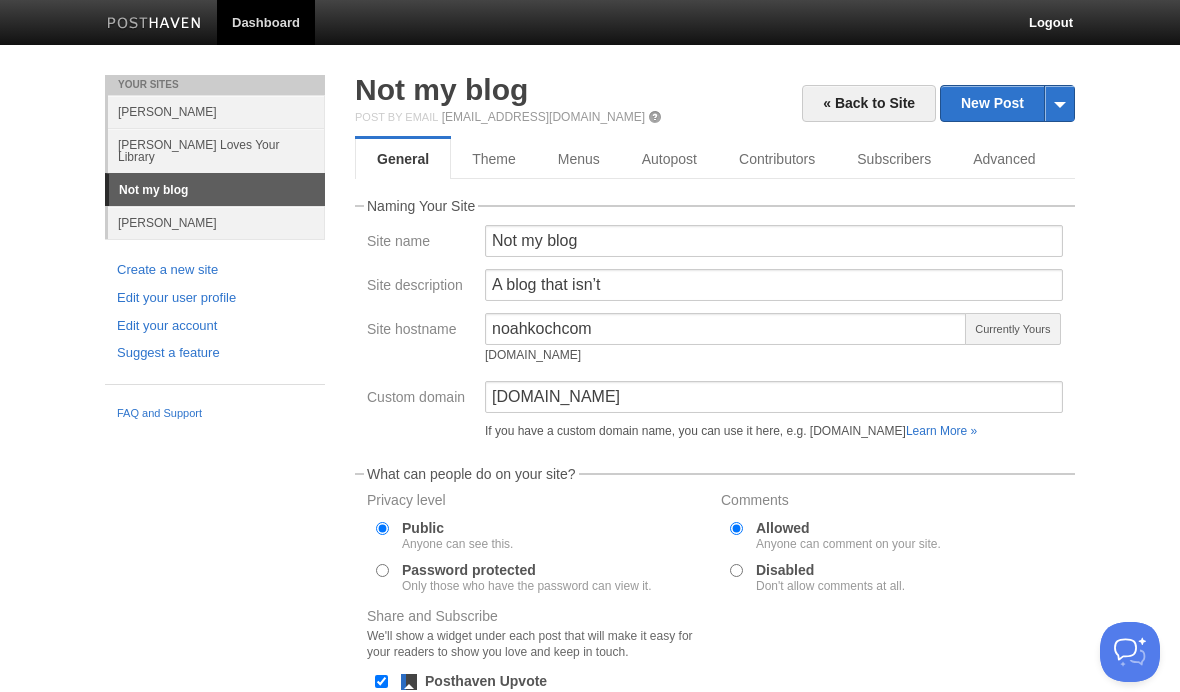 click on "Not my blog" at bounding box center [715, 90] 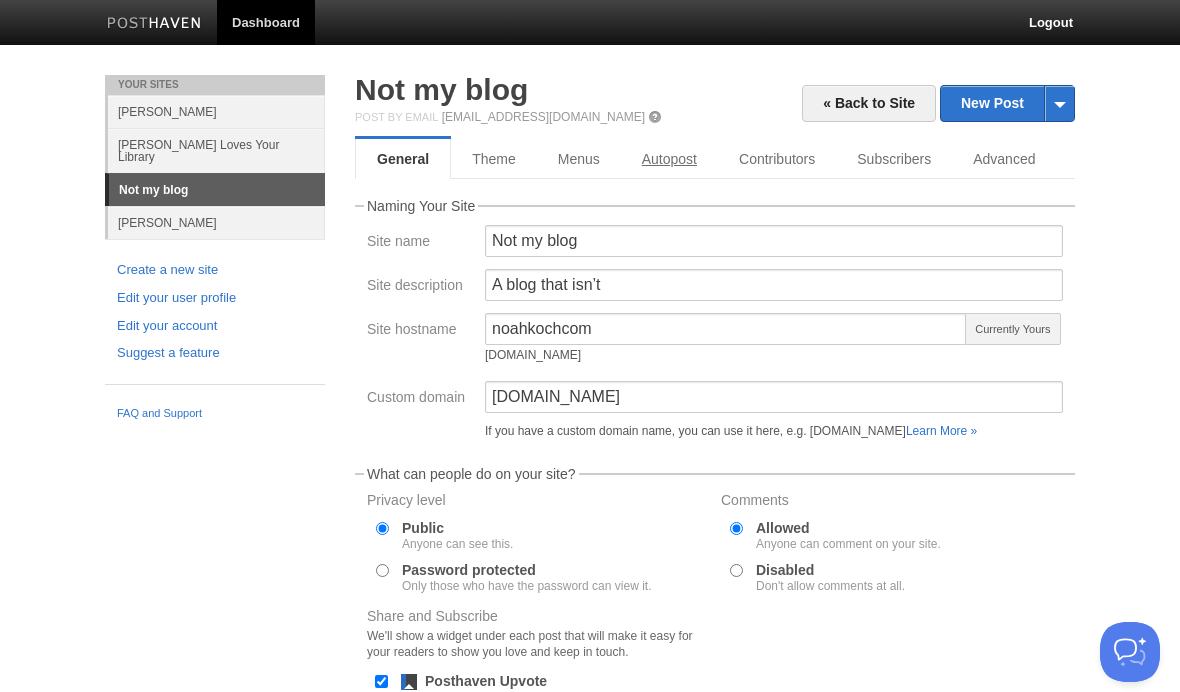 click on "Autopost" at bounding box center (669, 159) 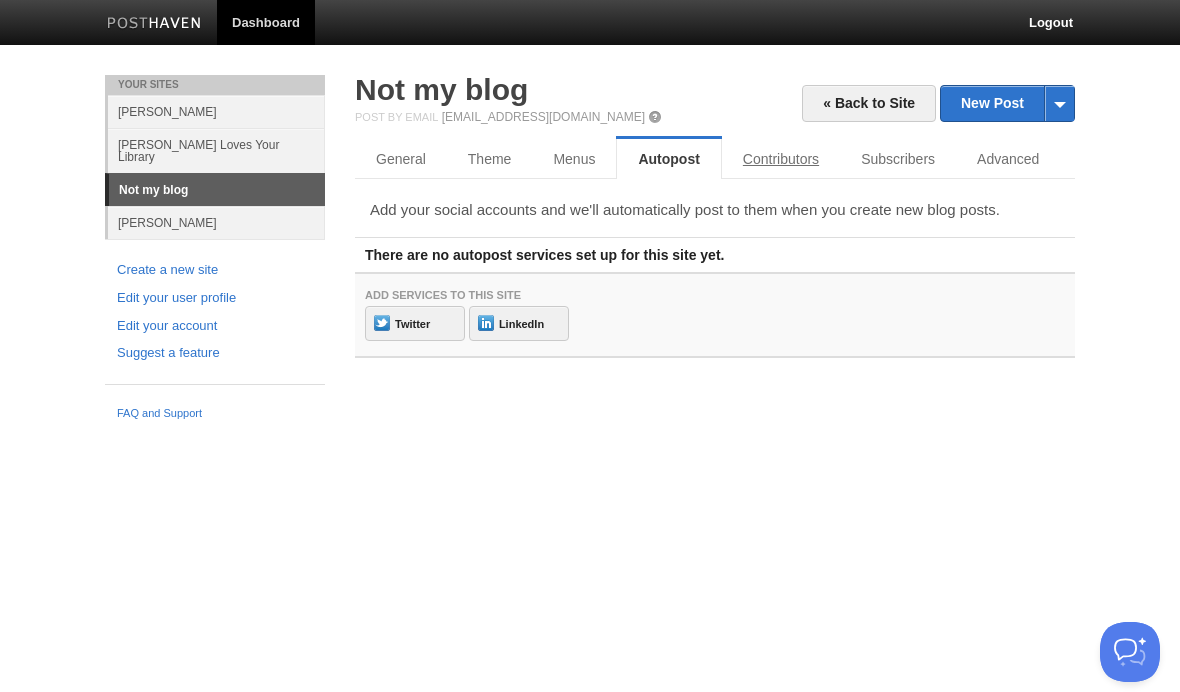 click on "Contributors" at bounding box center [781, 159] 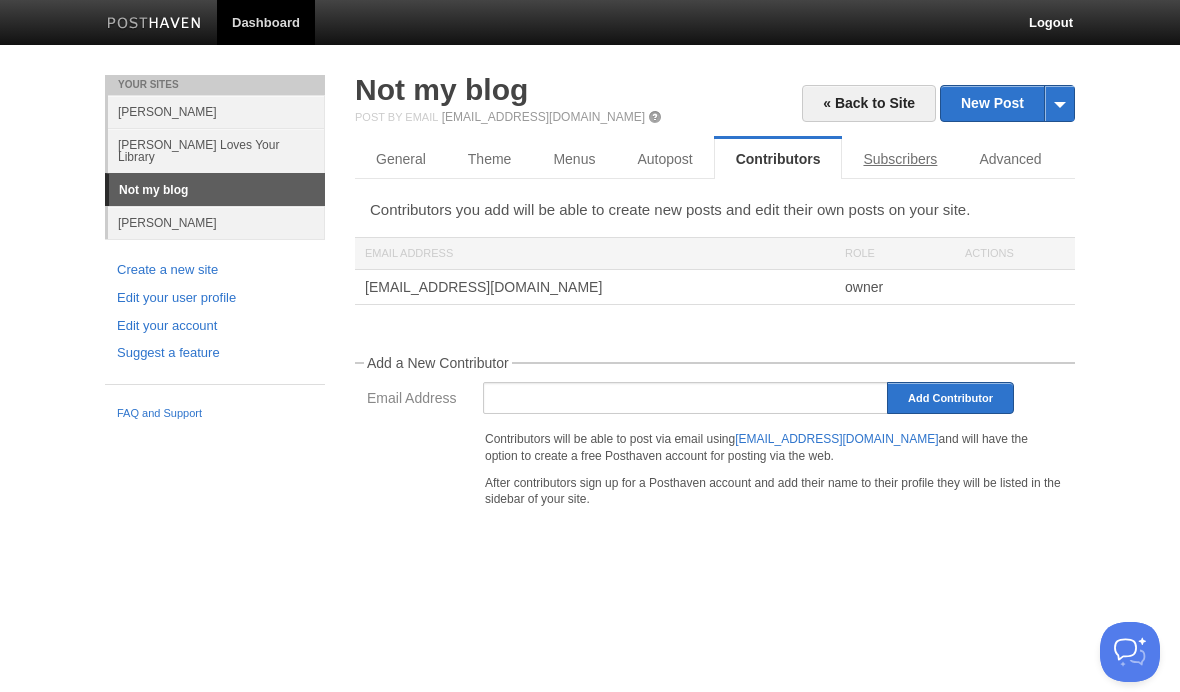 click on "Subscribers" at bounding box center [900, 159] 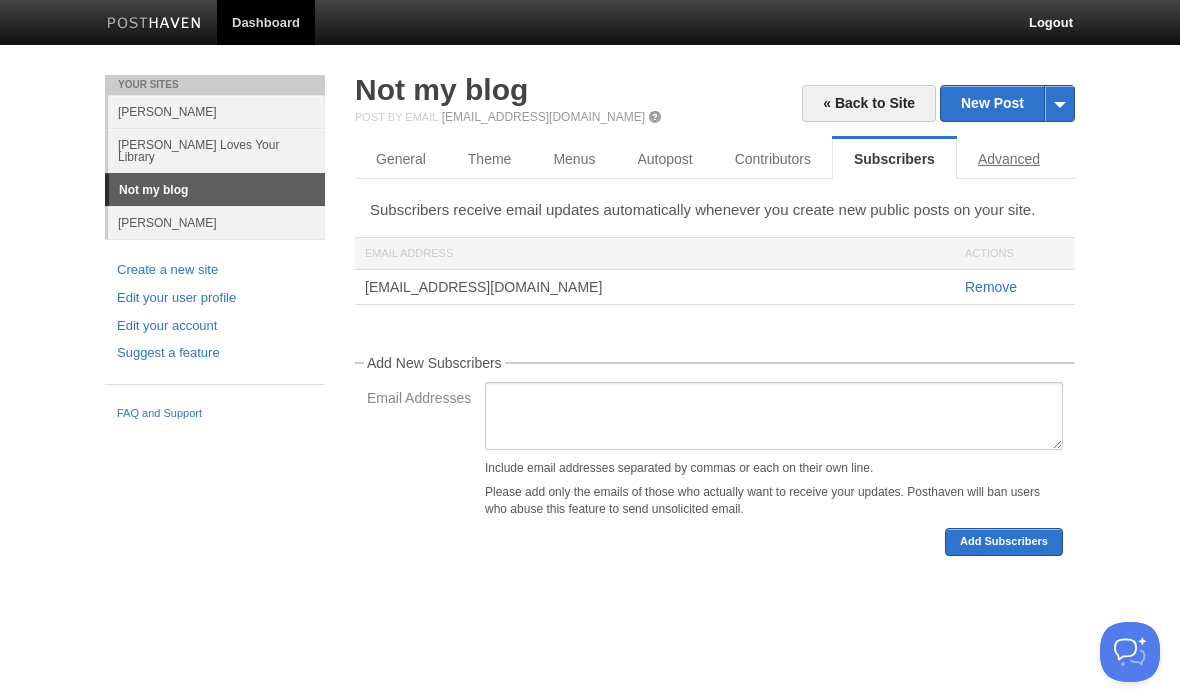 click on "Advanced" at bounding box center (1009, 159) 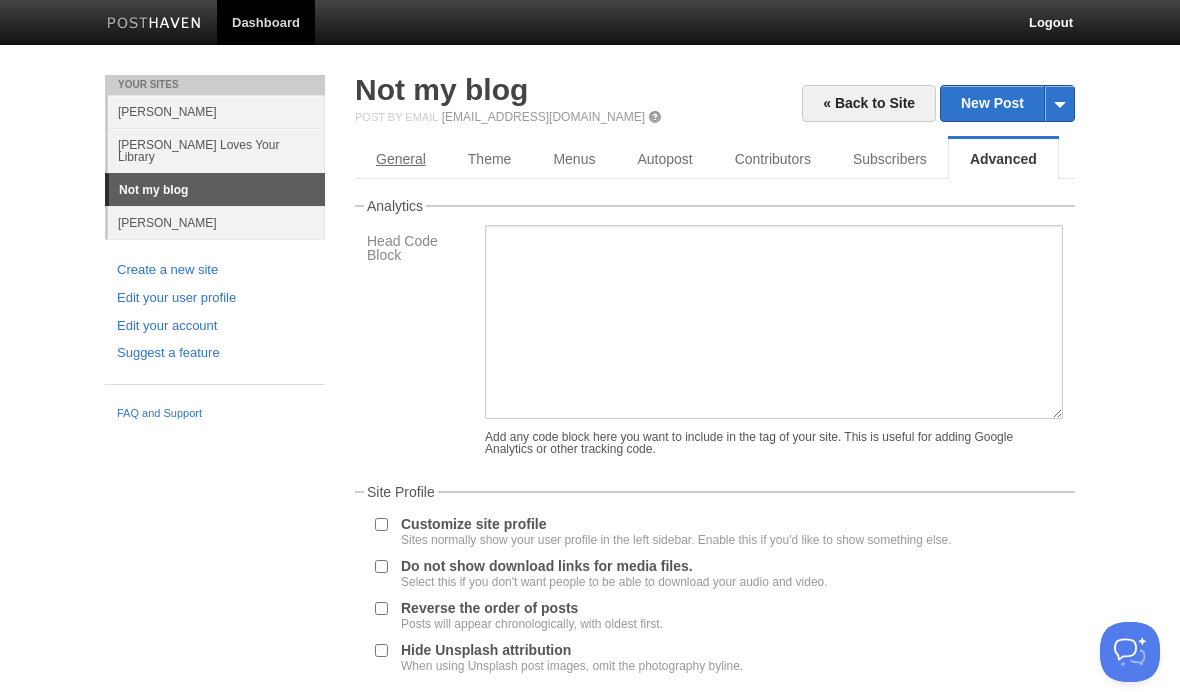 click on "General" at bounding box center [401, 159] 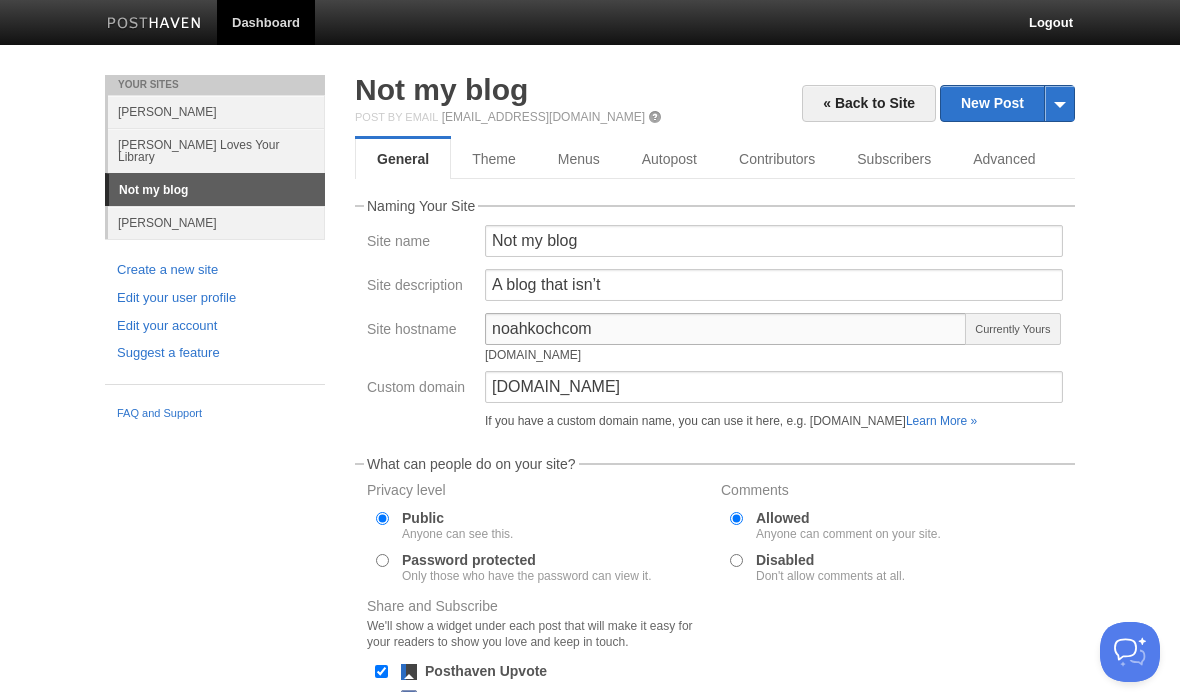 click on "noahkochcom" at bounding box center [726, 329] 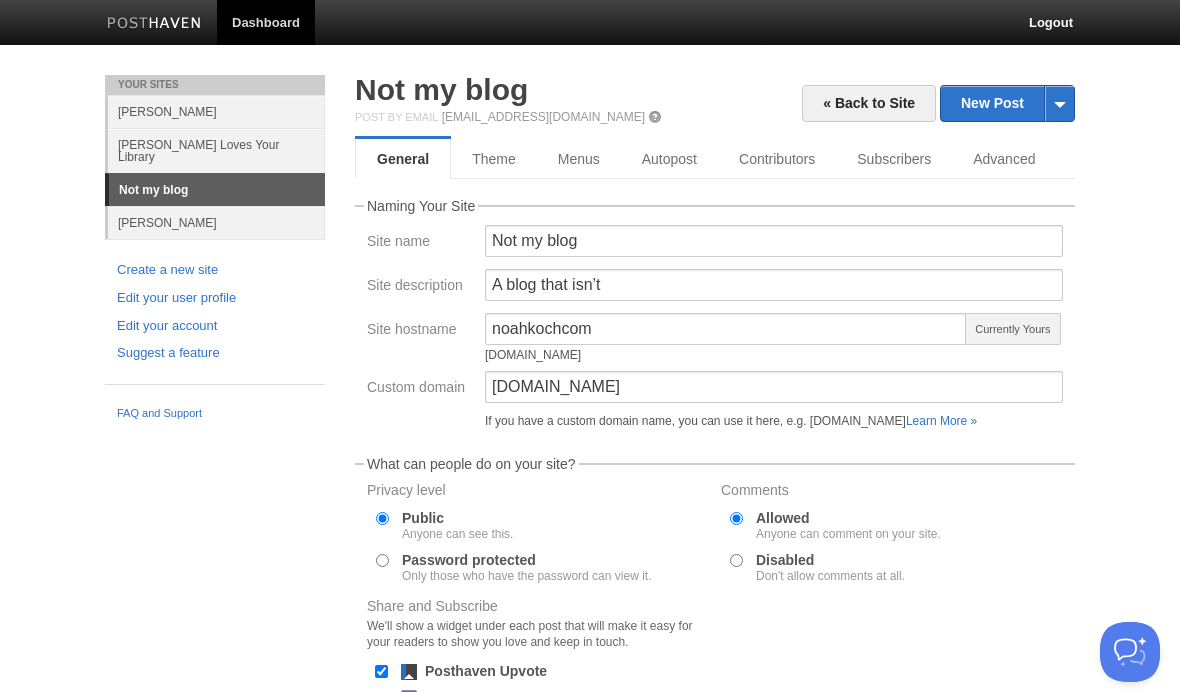 click on "noahkochcom.posthaven.com" at bounding box center [726, 355] 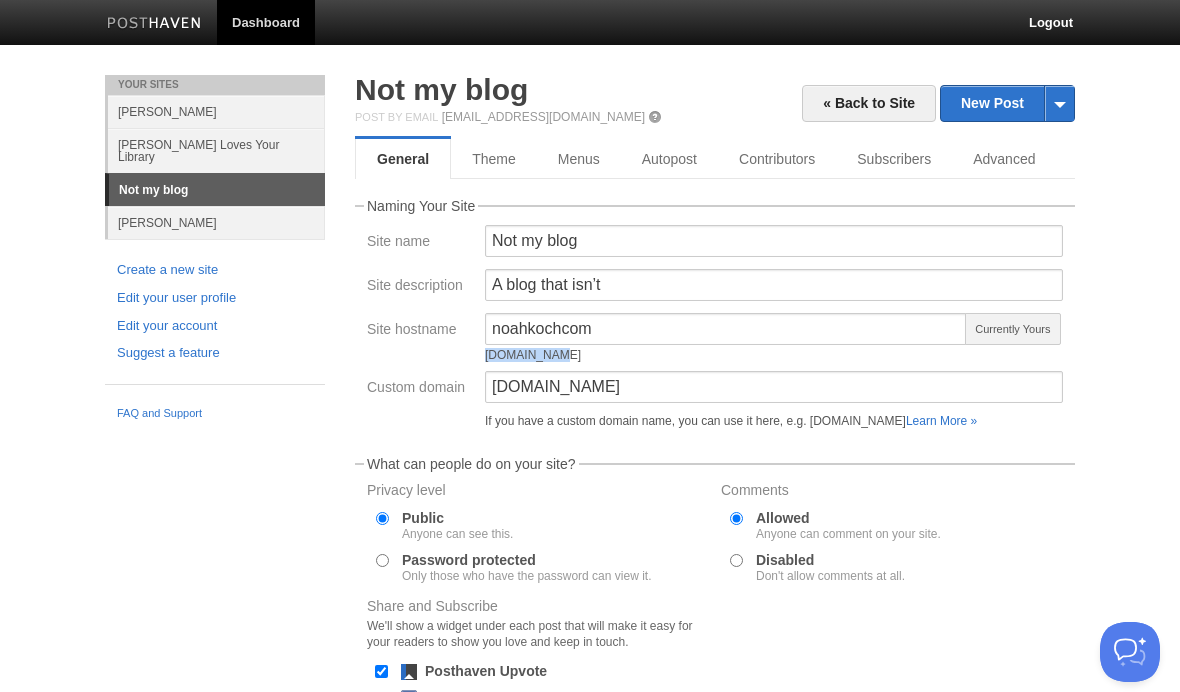 click on "noahkochcom.posthaven.com" at bounding box center (726, 355) 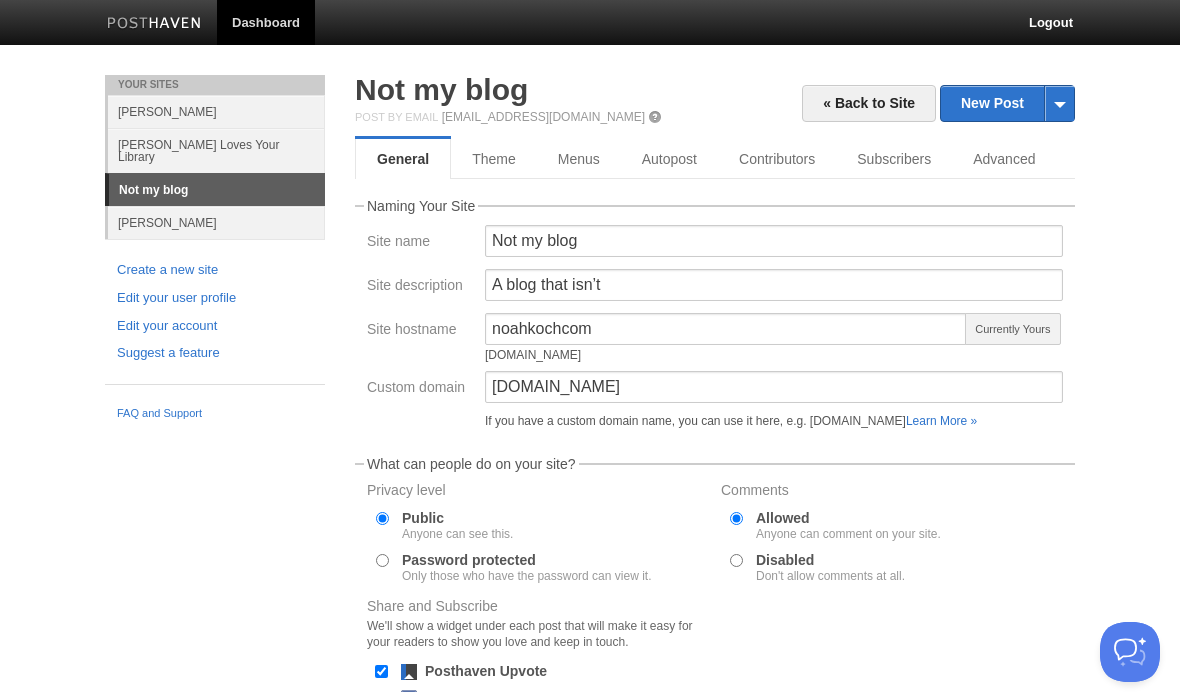 click on "noahkochcom.posthaven.com" at bounding box center (726, 355) 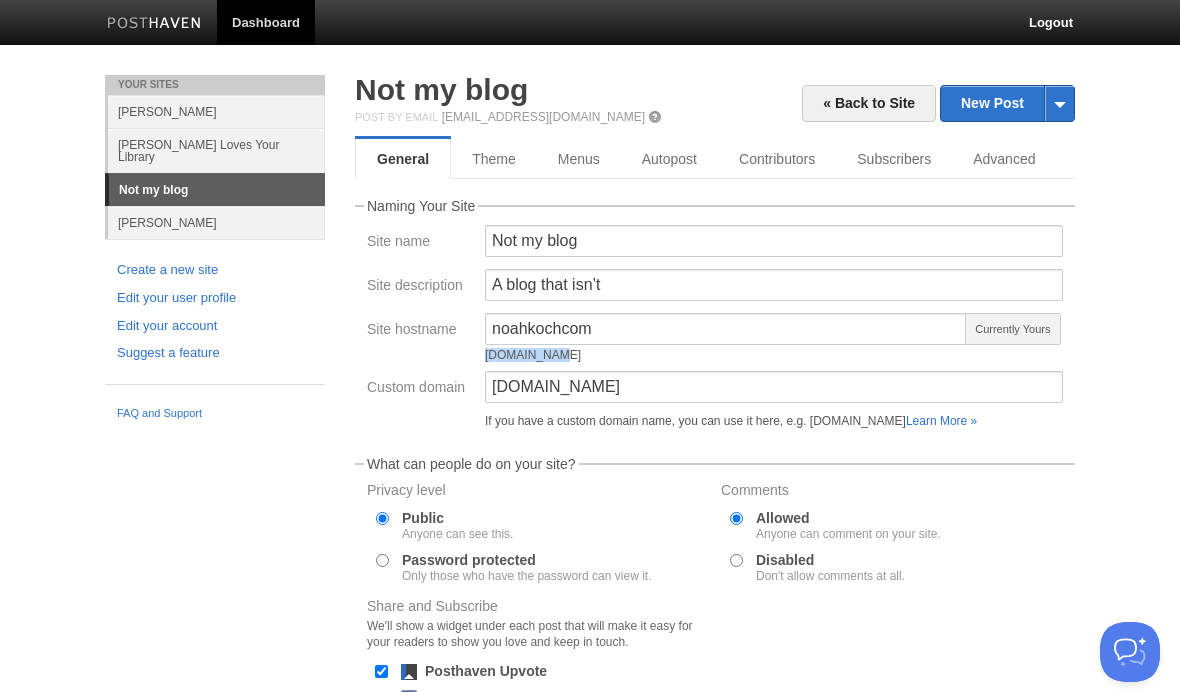 click on "noahkochcom.posthaven.com" at bounding box center (726, 355) 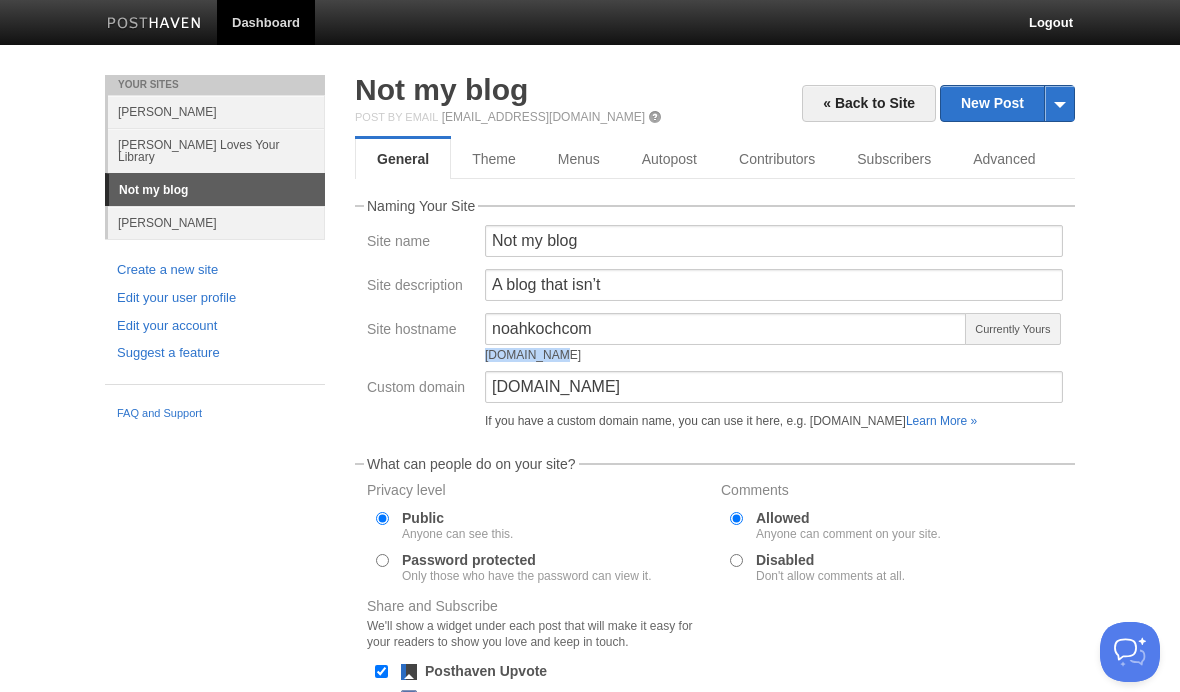 click on "Your Sites Noah Kochanowicz Noah Loves Your Library Not my blog Tim Hano
Create a new site
Edit your user profile
Edit your account
Suggest a feature
FAQ and Support
« Back to Site
New Post
by Web
by Email
Not my blog
Post by Email
post@noahkochcom.posthaven.com
General
Theme
Menus
Autopost
Contributors
Subscribers
Advanced
Naming Your Site
Site name
Not my blog" at bounding box center (590, 501) 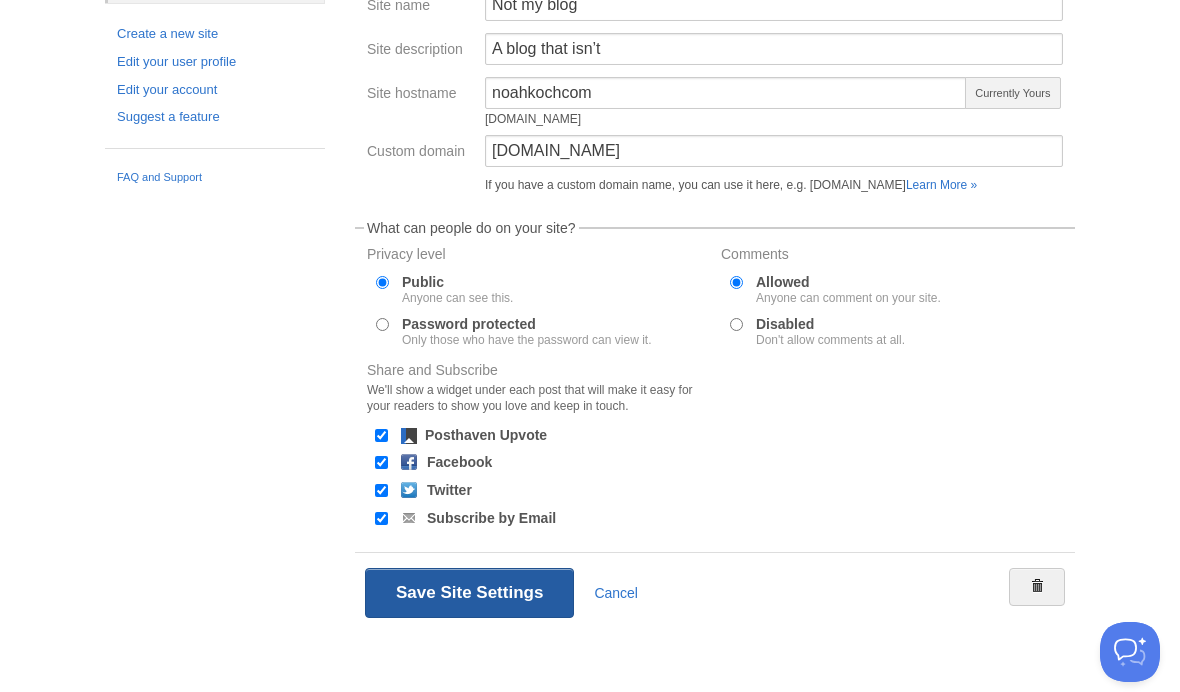 scroll, scrollTop: 246, scrollLeft: 0, axis: vertical 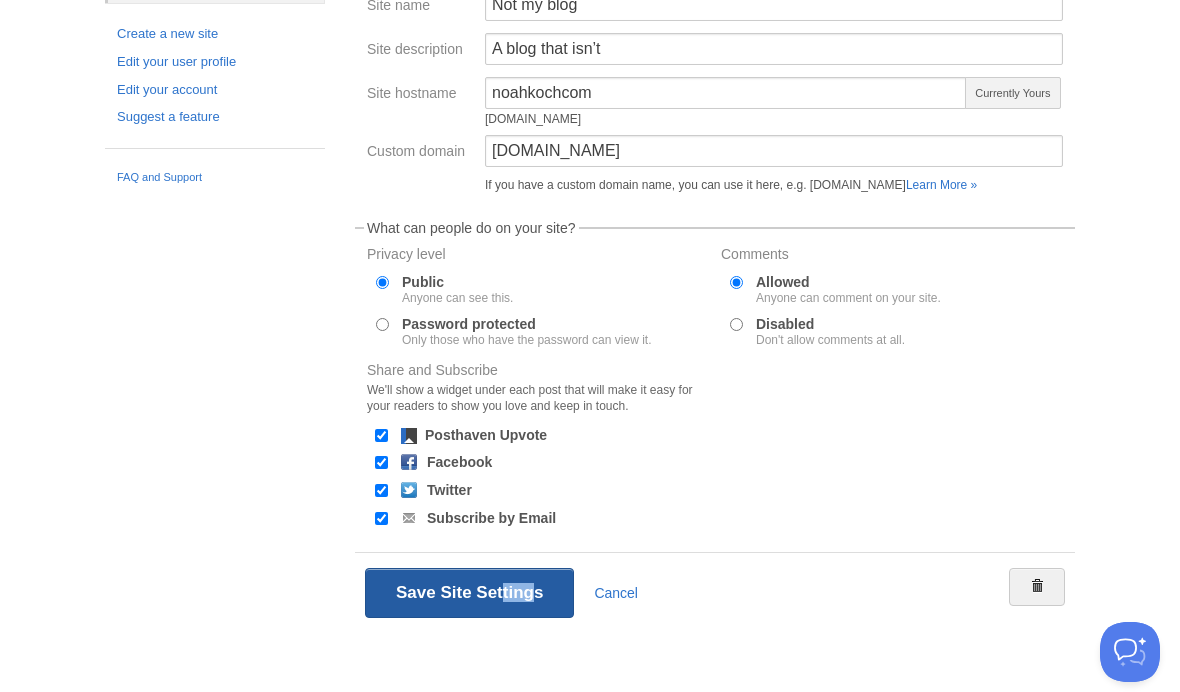click on "Save Site Settings" at bounding box center [469, 593] 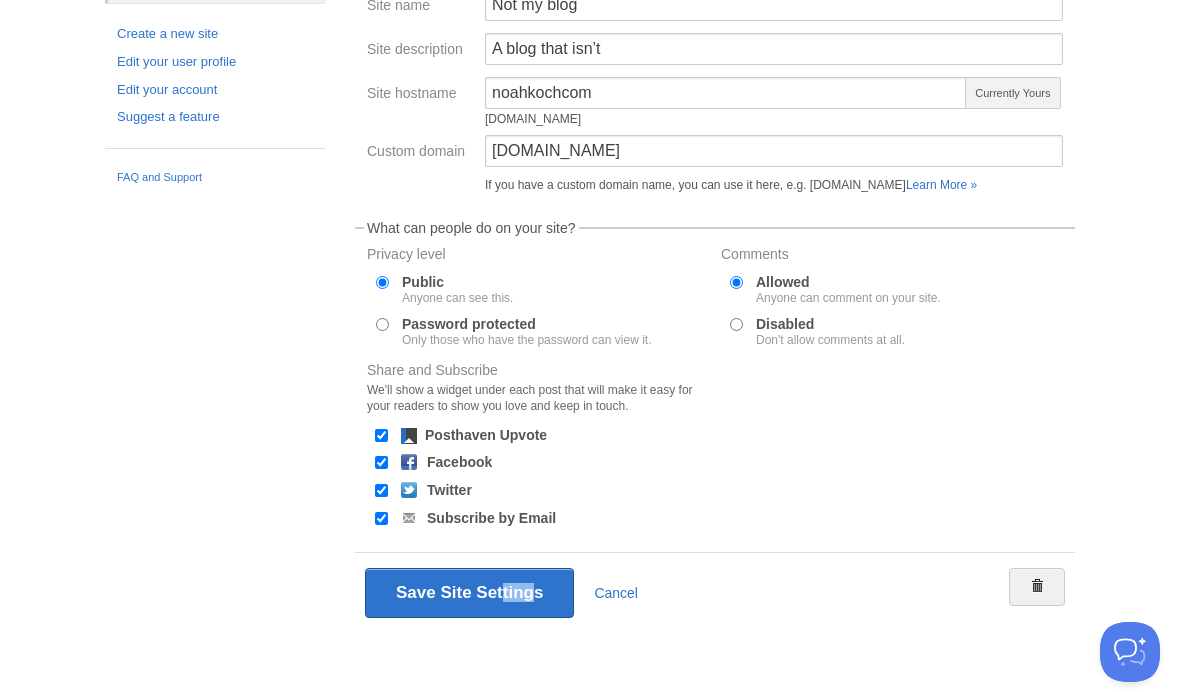click on "Your Sites Noah Kochanowicz Noah Loves Your Library Not my blog Tim Hano
Create a new site
Edit your user profile
Edit your account
Suggest a feature
FAQ and Support
« Back to Site
New Post
by Web
by Email
Not my blog
Post by Email
post@noahkochcom.posthaven.com
General
Theme
Menus
Autopost
Contributors
Subscribers
Advanced
Naming Your Site
Site name
Not my blog" at bounding box center (590, 265) 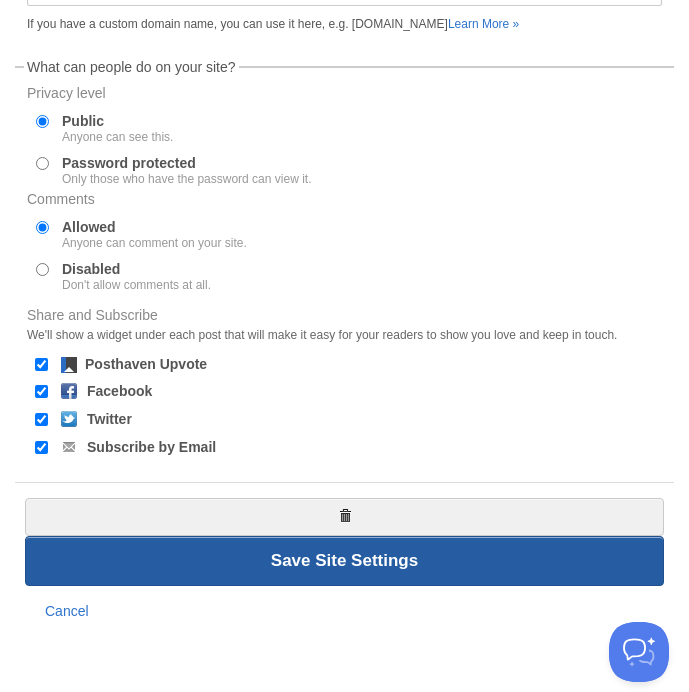 scroll, scrollTop: 1017, scrollLeft: 0, axis: vertical 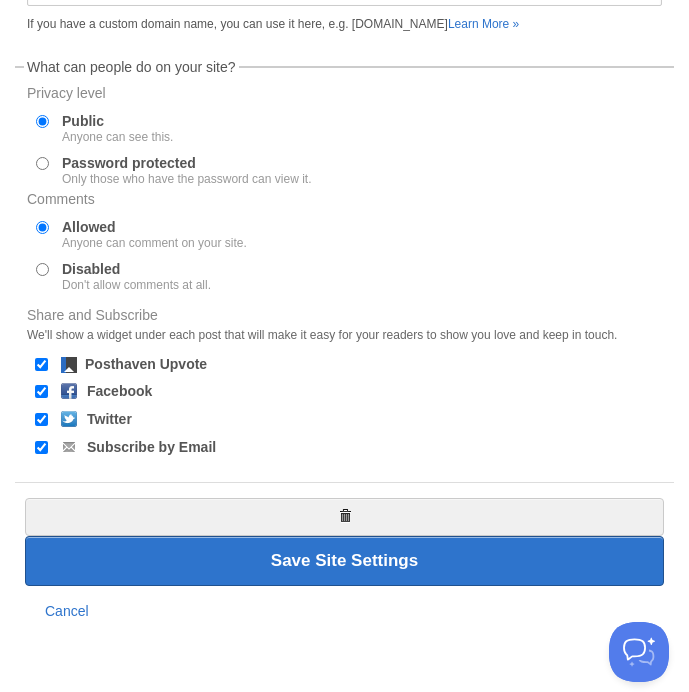 click on "Save Site Settings
Cancel" at bounding box center (344, 557) 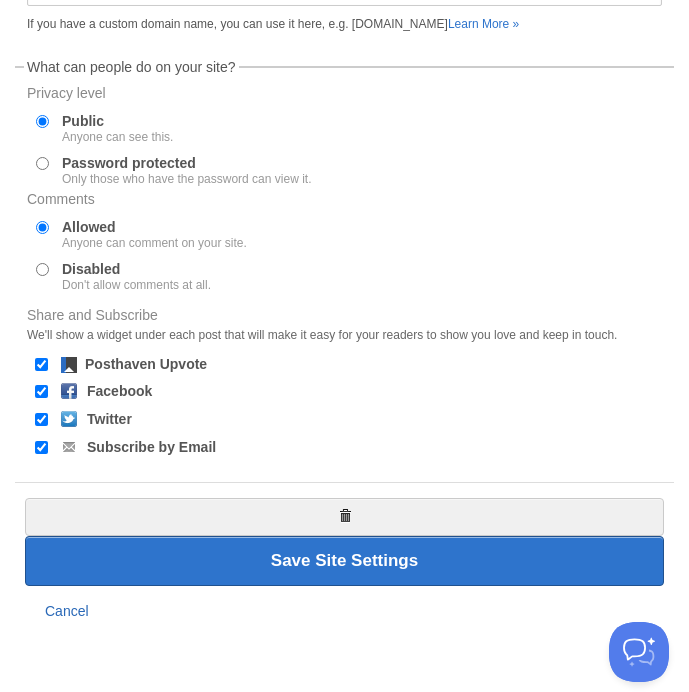 click on "Cancel" at bounding box center (67, 611) 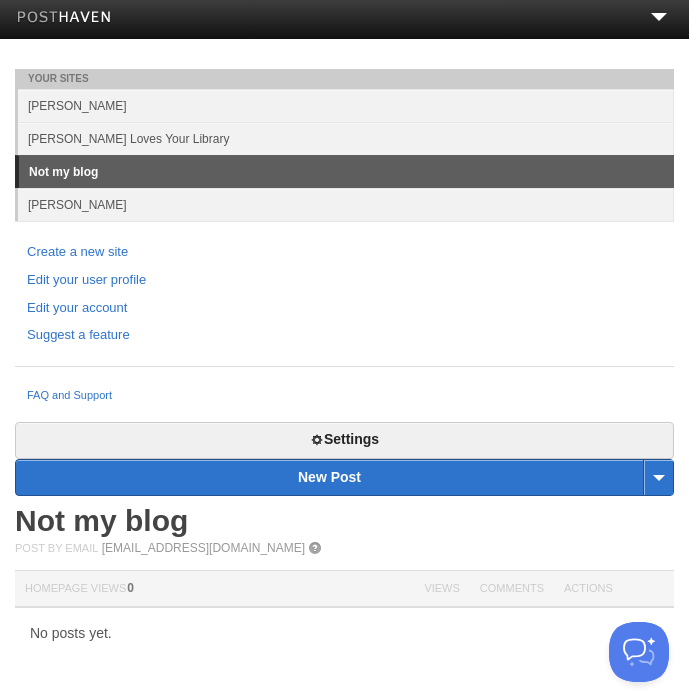 scroll, scrollTop: 0, scrollLeft: 0, axis: both 